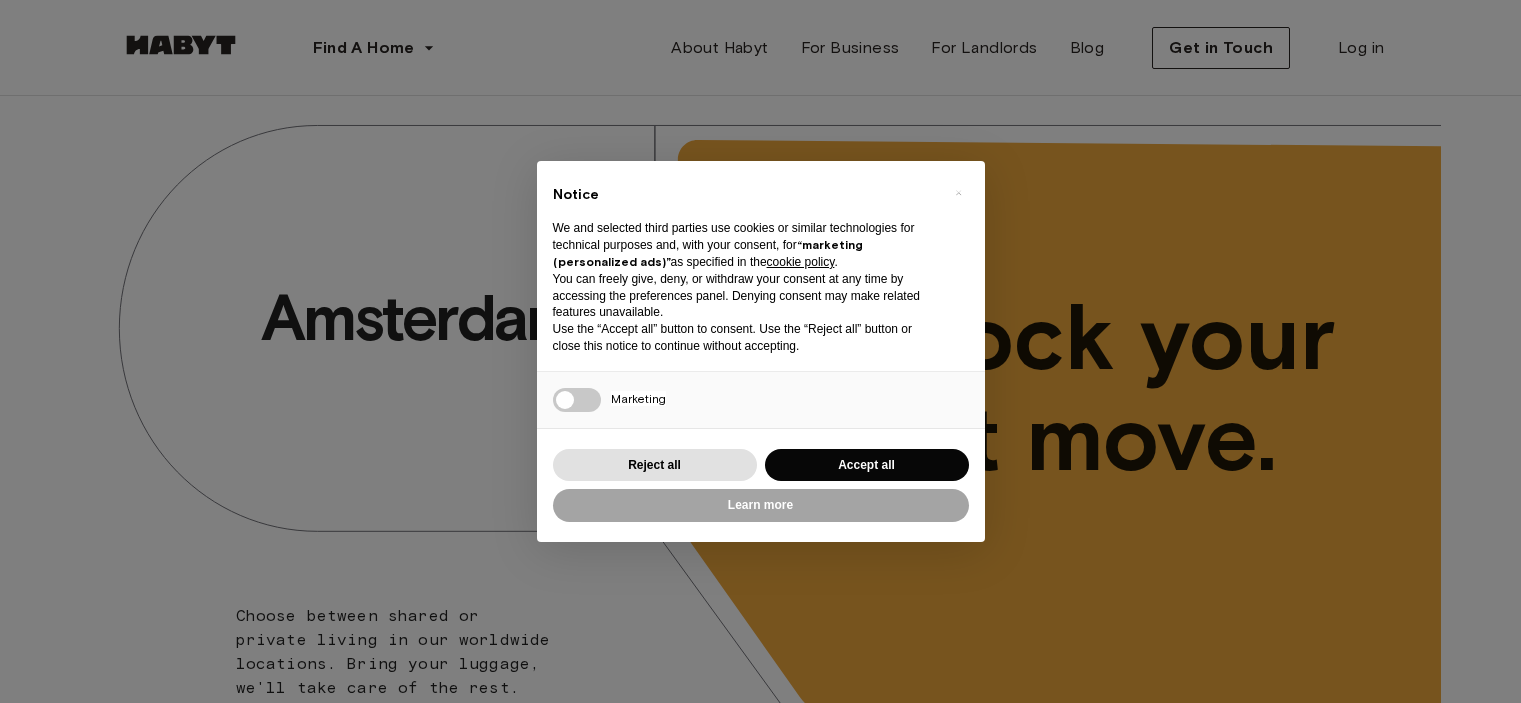 scroll, scrollTop: 0, scrollLeft: 0, axis: both 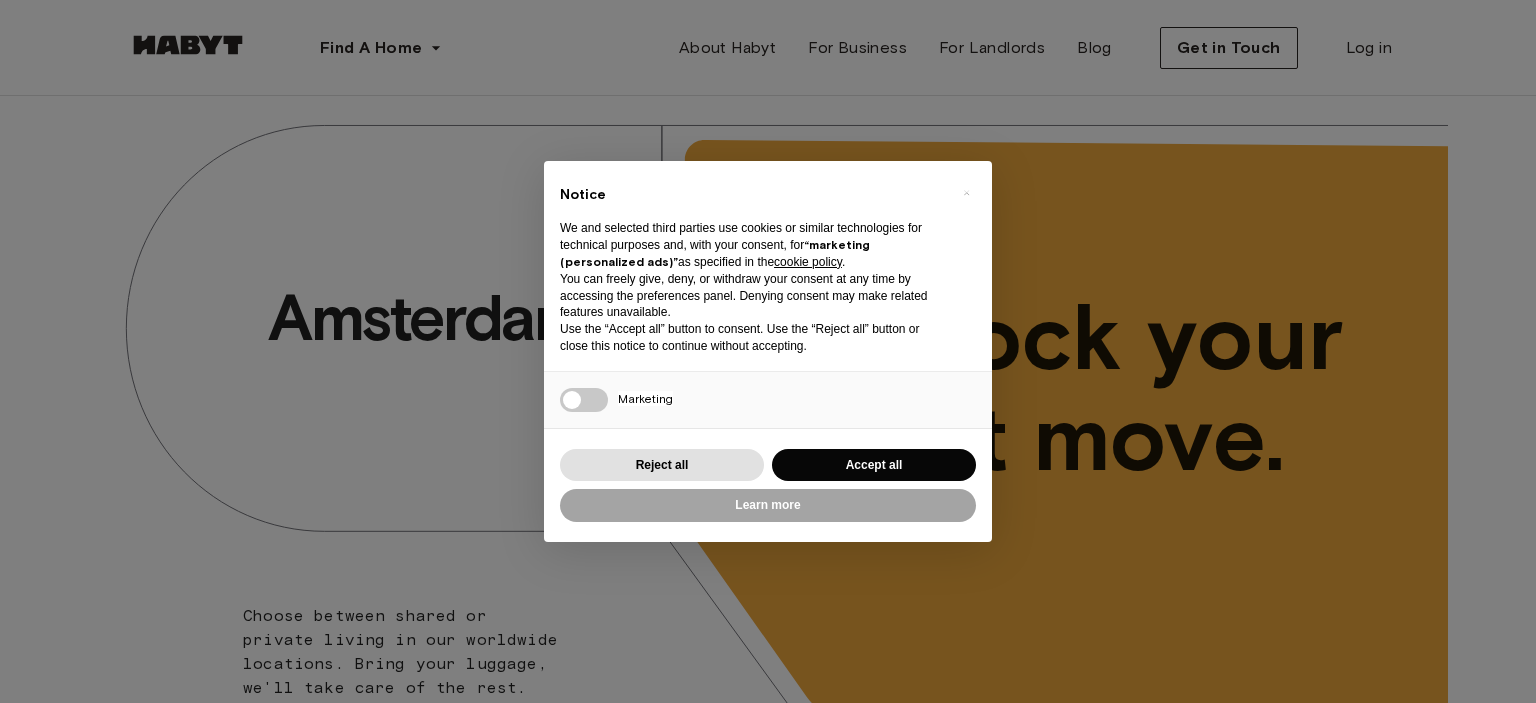 click on "×
Notice We   and selected third parties   use cookies or similar technologies for technical purposes and, with your consent, for  “marketing (personalized ads)”  as specified in the  cookie policy .  You can freely give, deny, or withdraw your consent at any time by accessing the preferences panel.  Denying consent may make related features unavailable. Use the “Accept all” button to consent. Use the “Reject all” button or close this notice to continue without accepting. Necessary Marketing Press again to continue 0/1 Learn more Reject all Accept all" at bounding box center (768, 352) 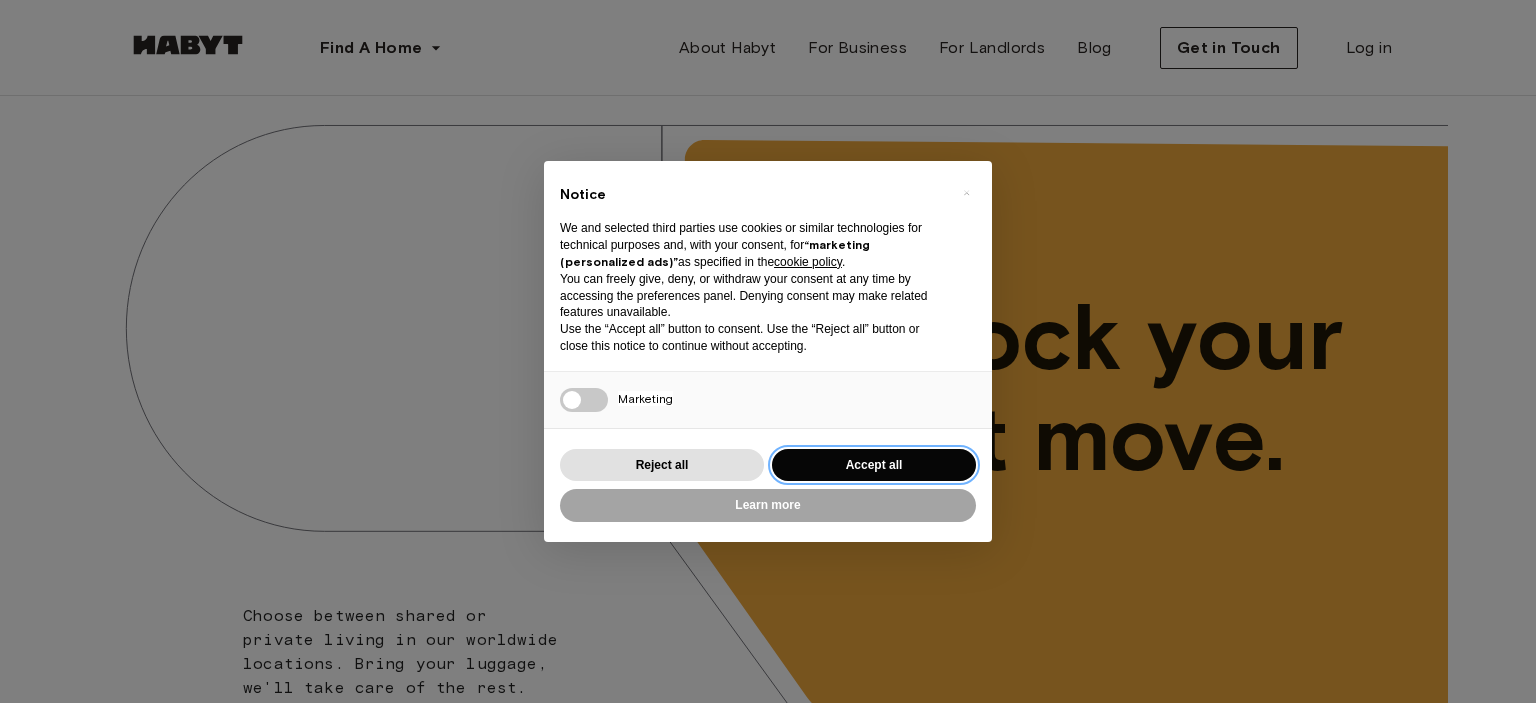 click on "Accept all" at bounding box center (874, 465) 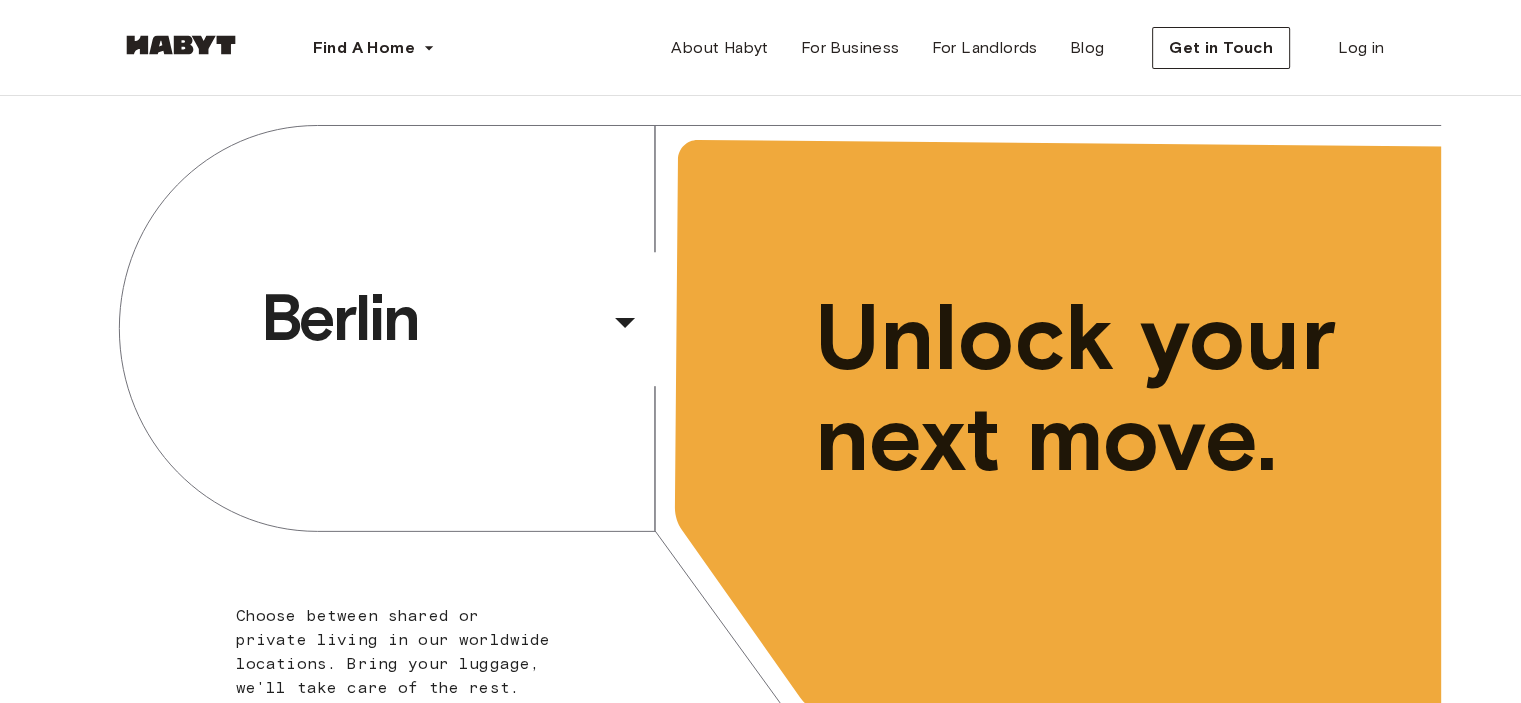 scroll, scrollTop: 0, scrollLeft: 0, axis: both 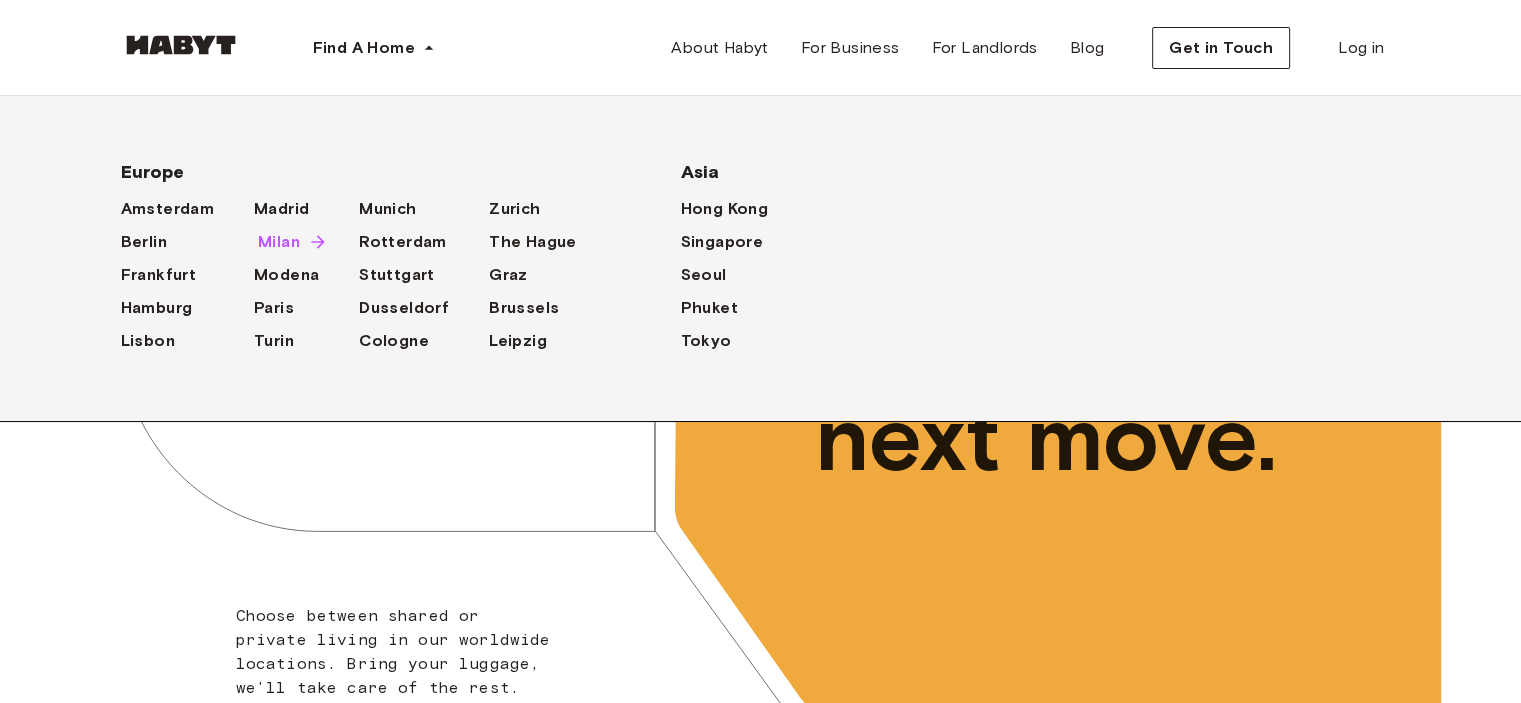 click on "Milan" at bounding box center [279, 242] 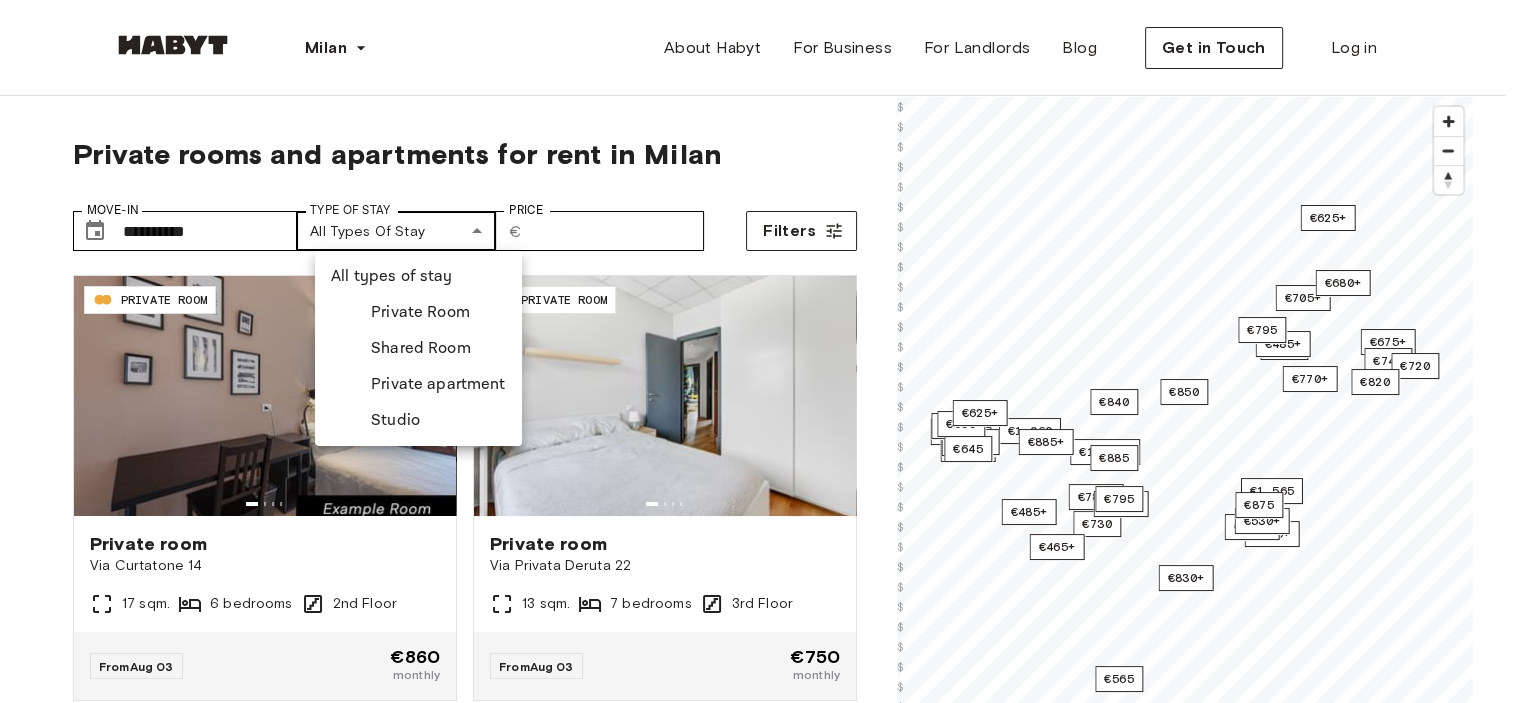click on "**********" at bounding box center [760, 2383] 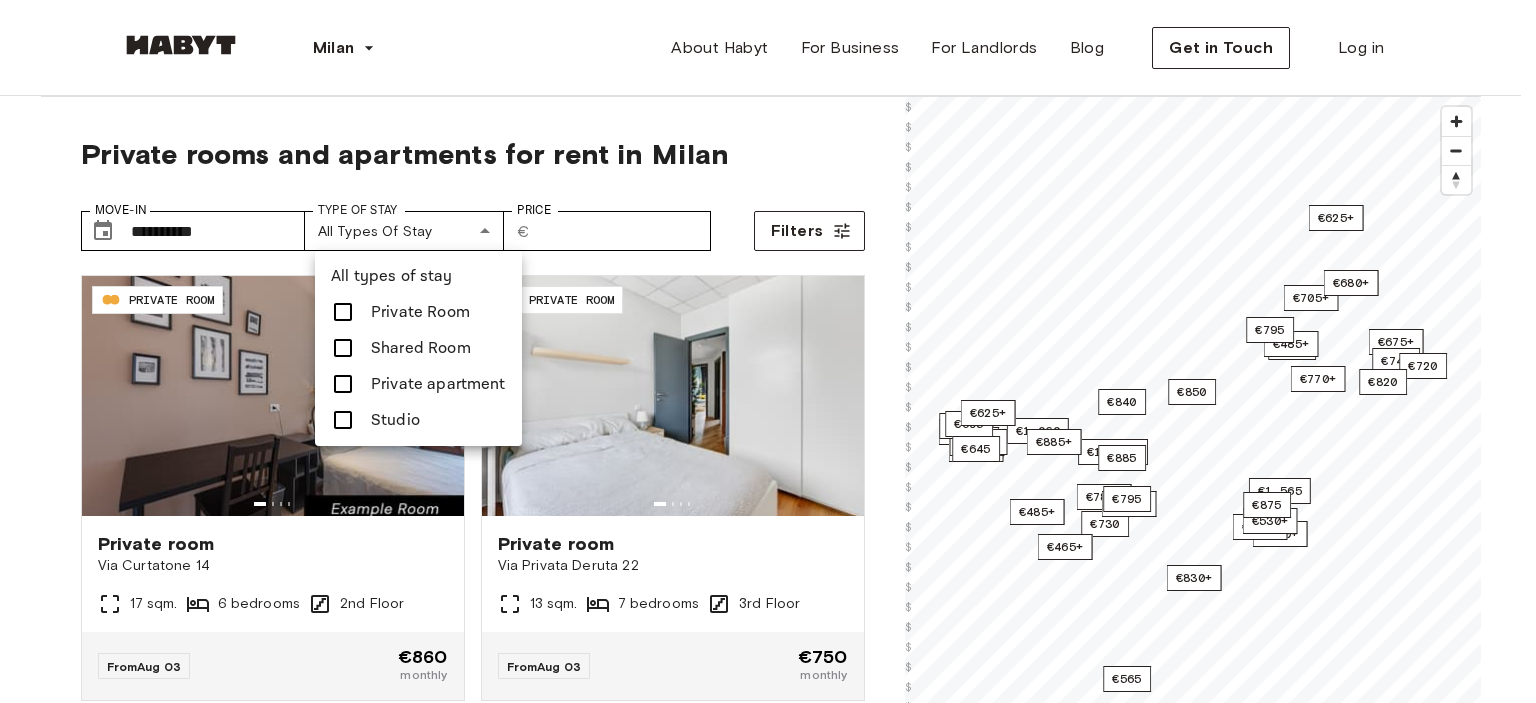 click on "Private Room" at bounding box center [420, 312] 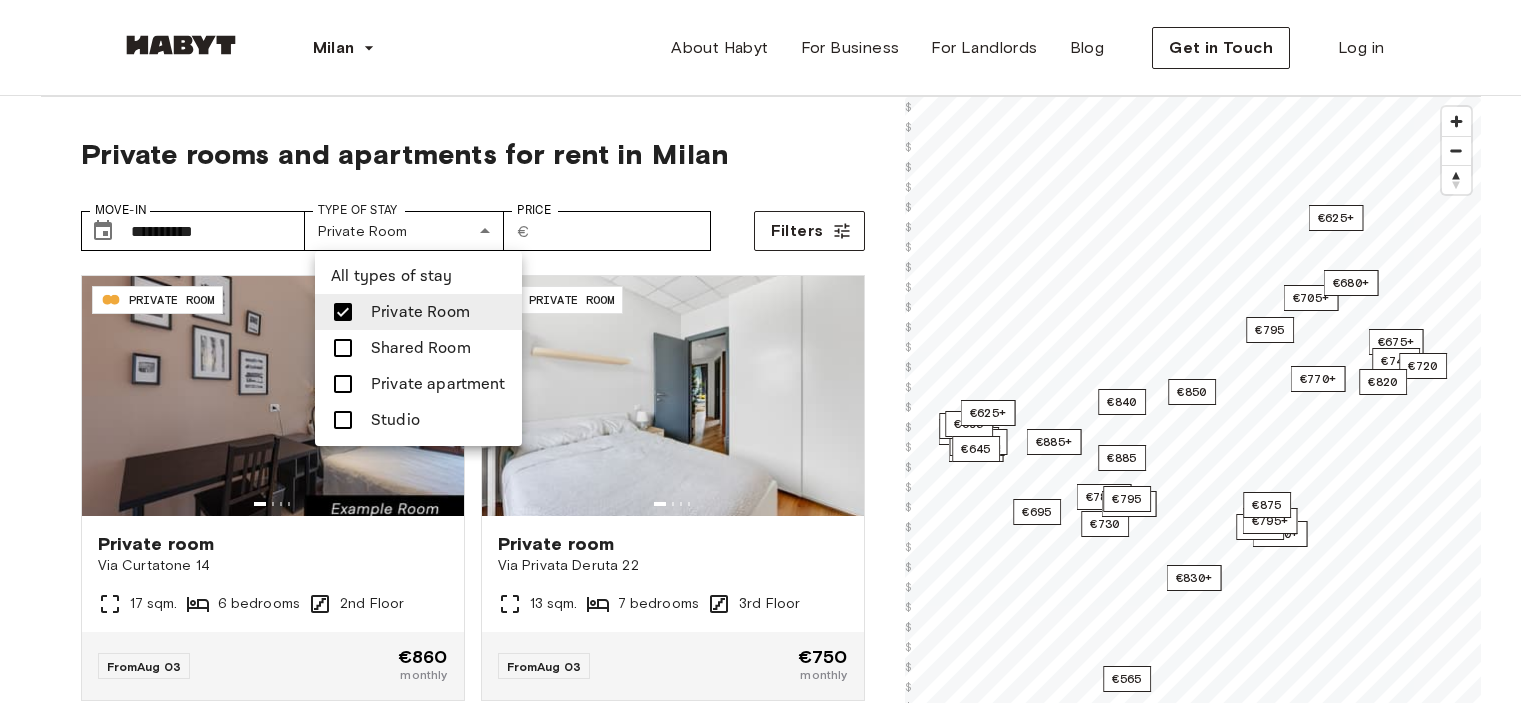 drag, startPoint x: 1180, startPoint y: 260, endPoint x: 1020, endPoint y: 260, distance: 160 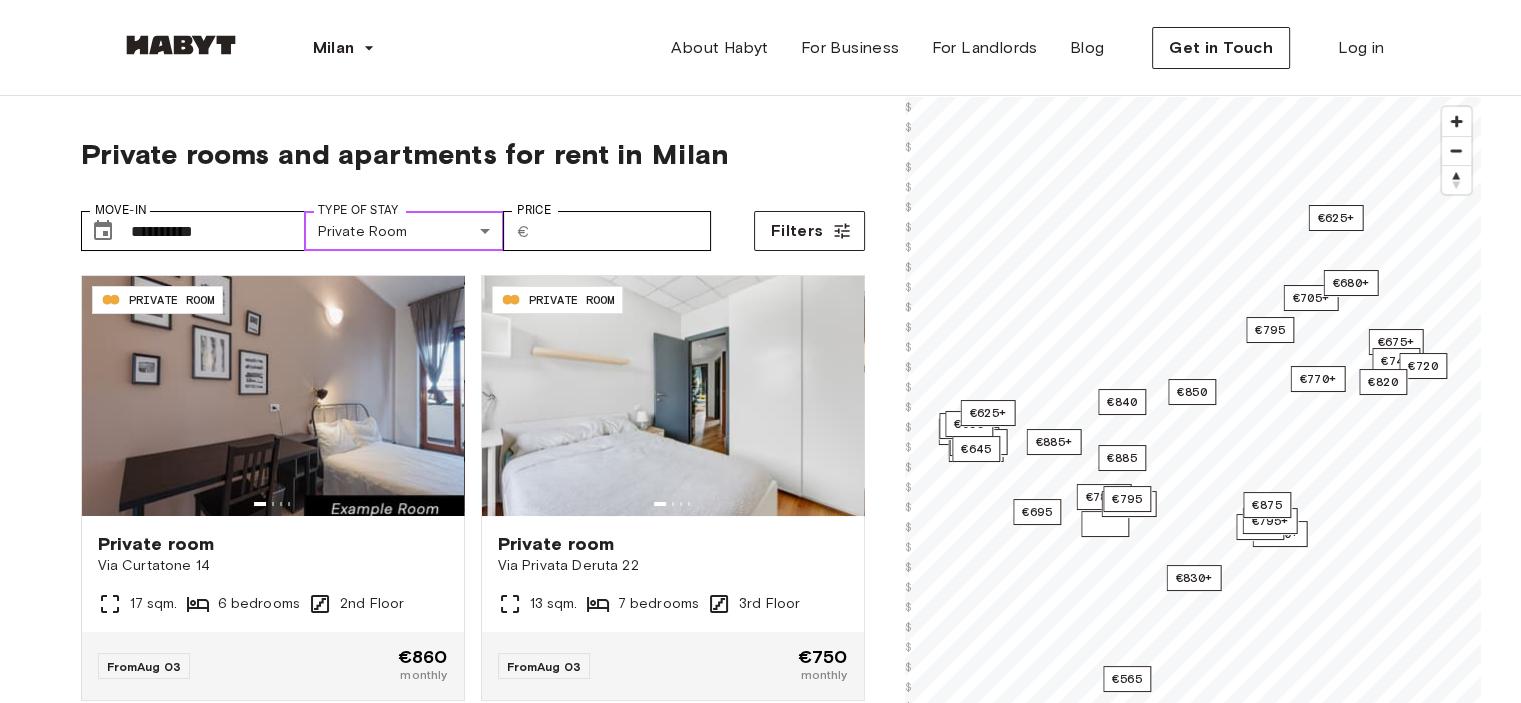 scroll, scrollTop: 300, scrollLeft: 0, axis: vertical 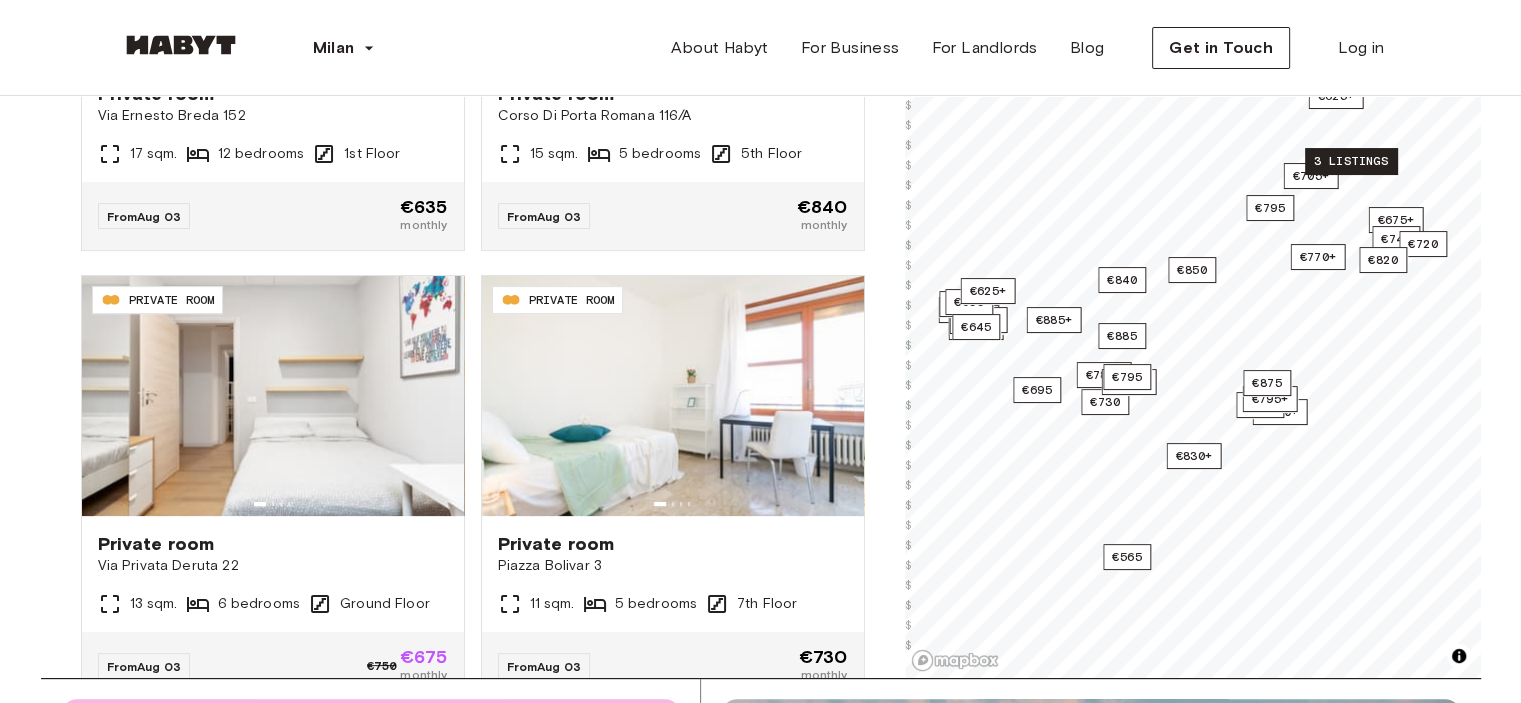 click on "3 listings" at bounding box center [1351, 161] 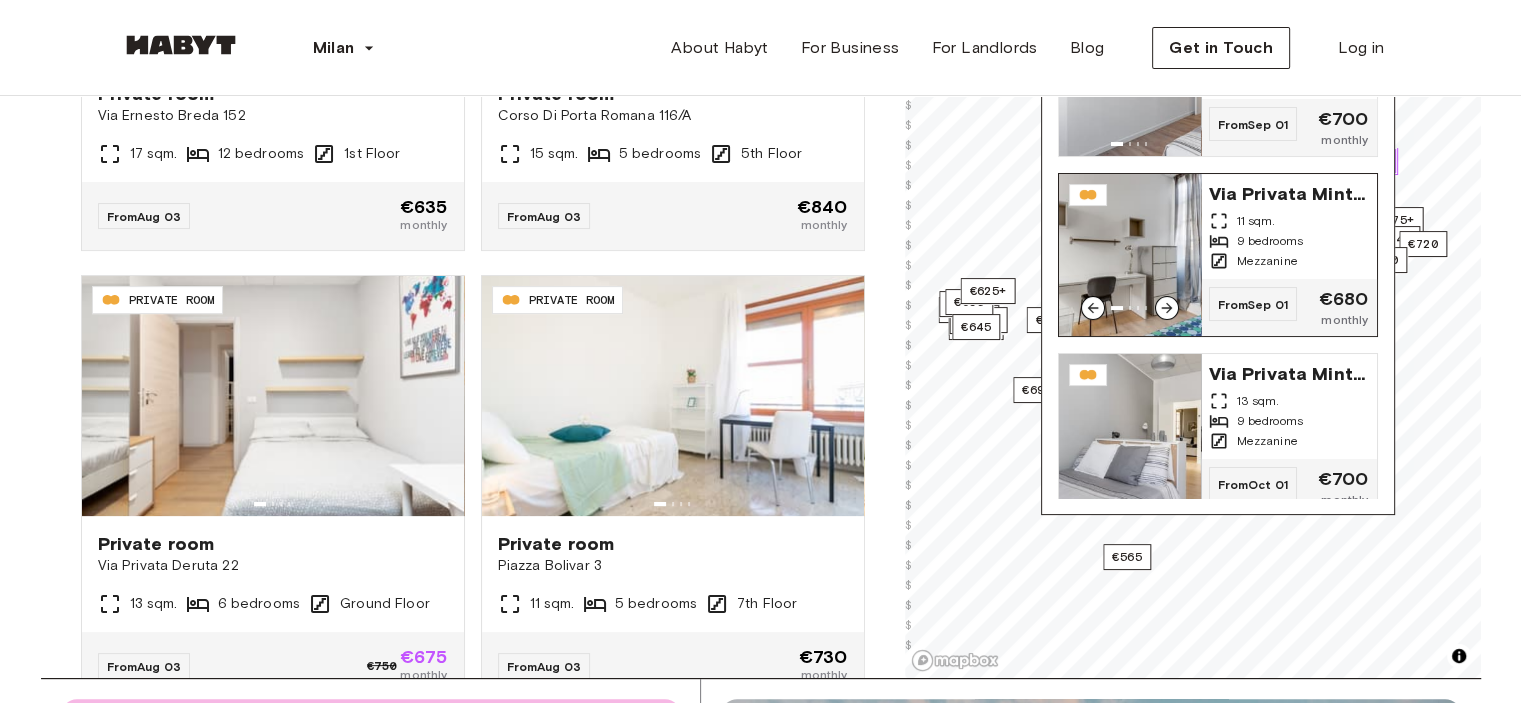 scroll, scrollTop: 81, scrollLeft: 0, axis: vertical 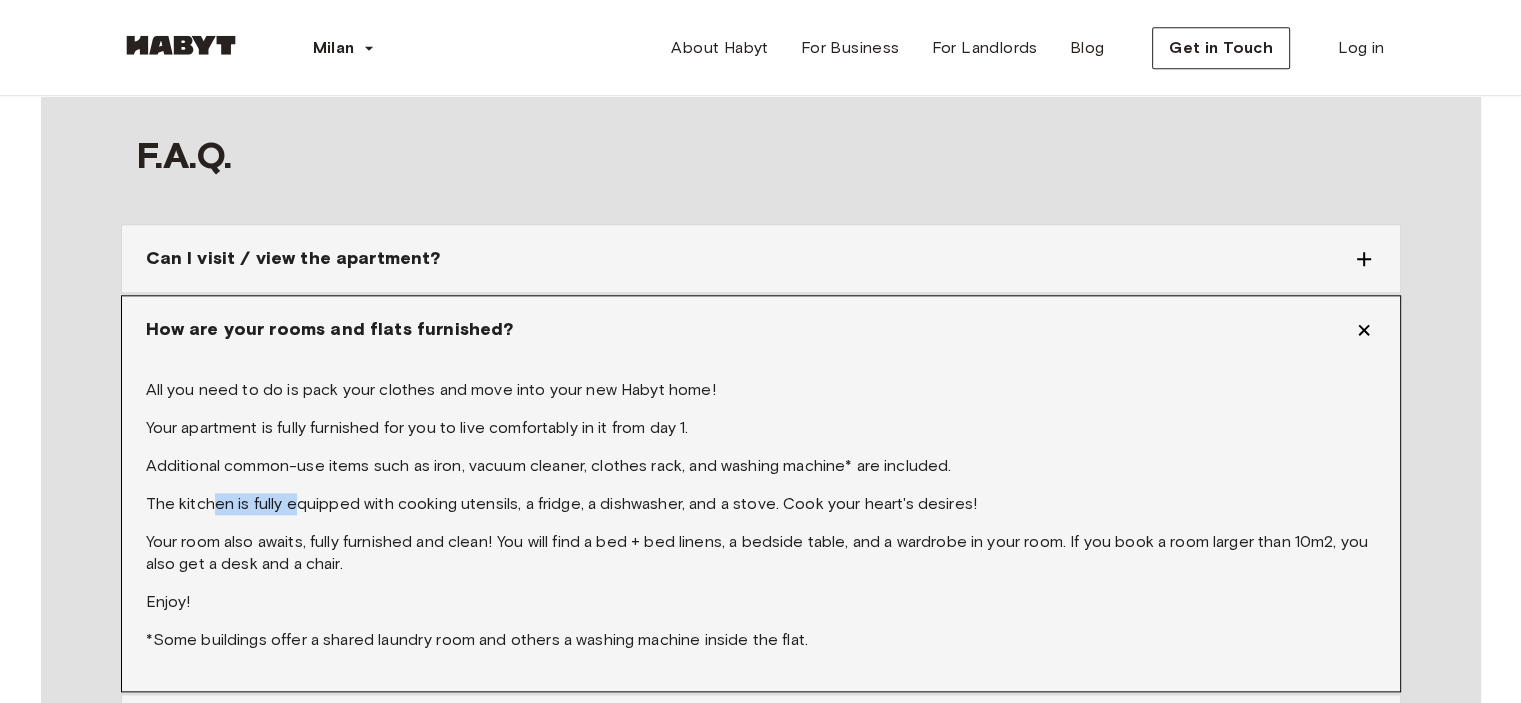 drag, startPoint x: 216, startPoint y: 469, endPoint x: 291, endPoint y: 479, distance: 75.66373 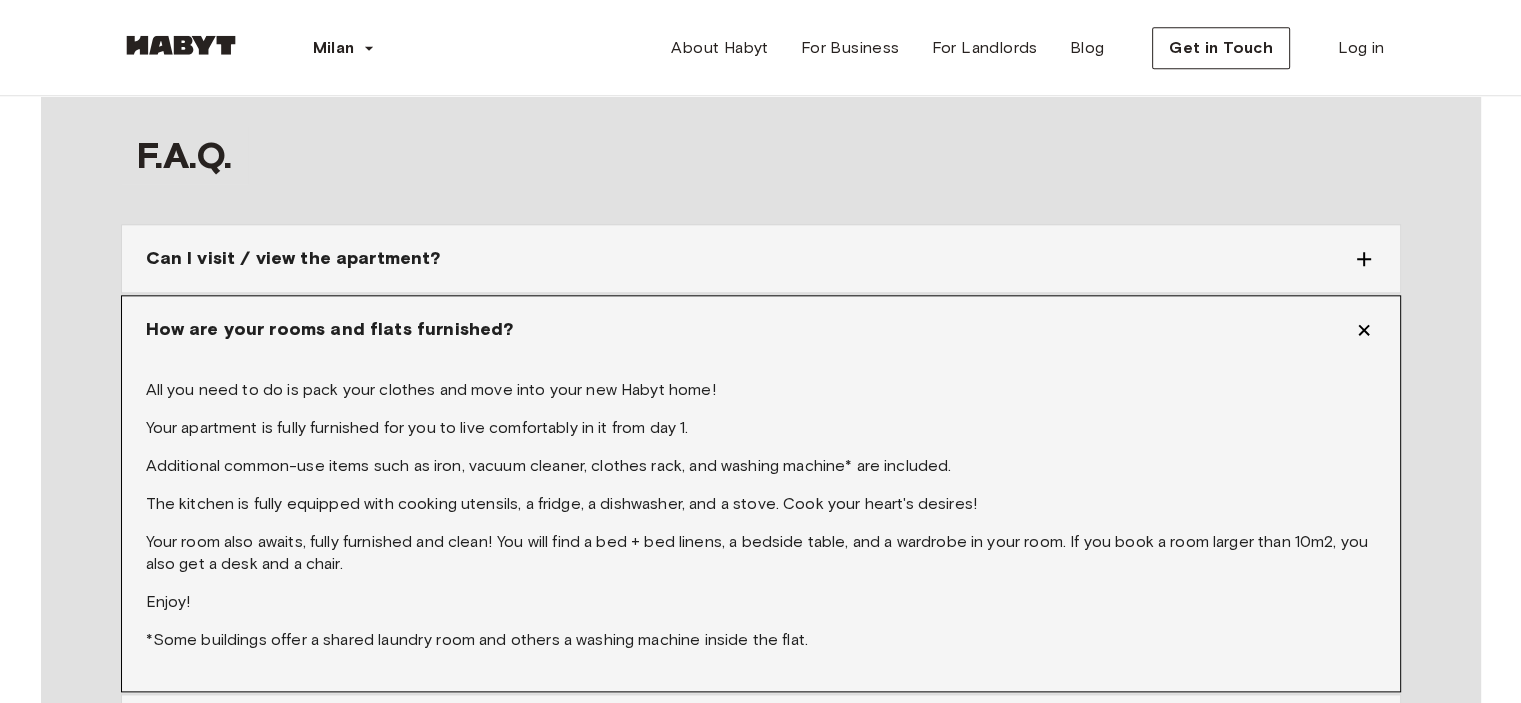 click on "Your room also awaits, fully furnished and clean! You will find a bed + bed linens, a bedside table, and a wardrobe in your room. If you book a room larger than 10m2, you also get a desk and a chair." at bounding box center (761, 553) 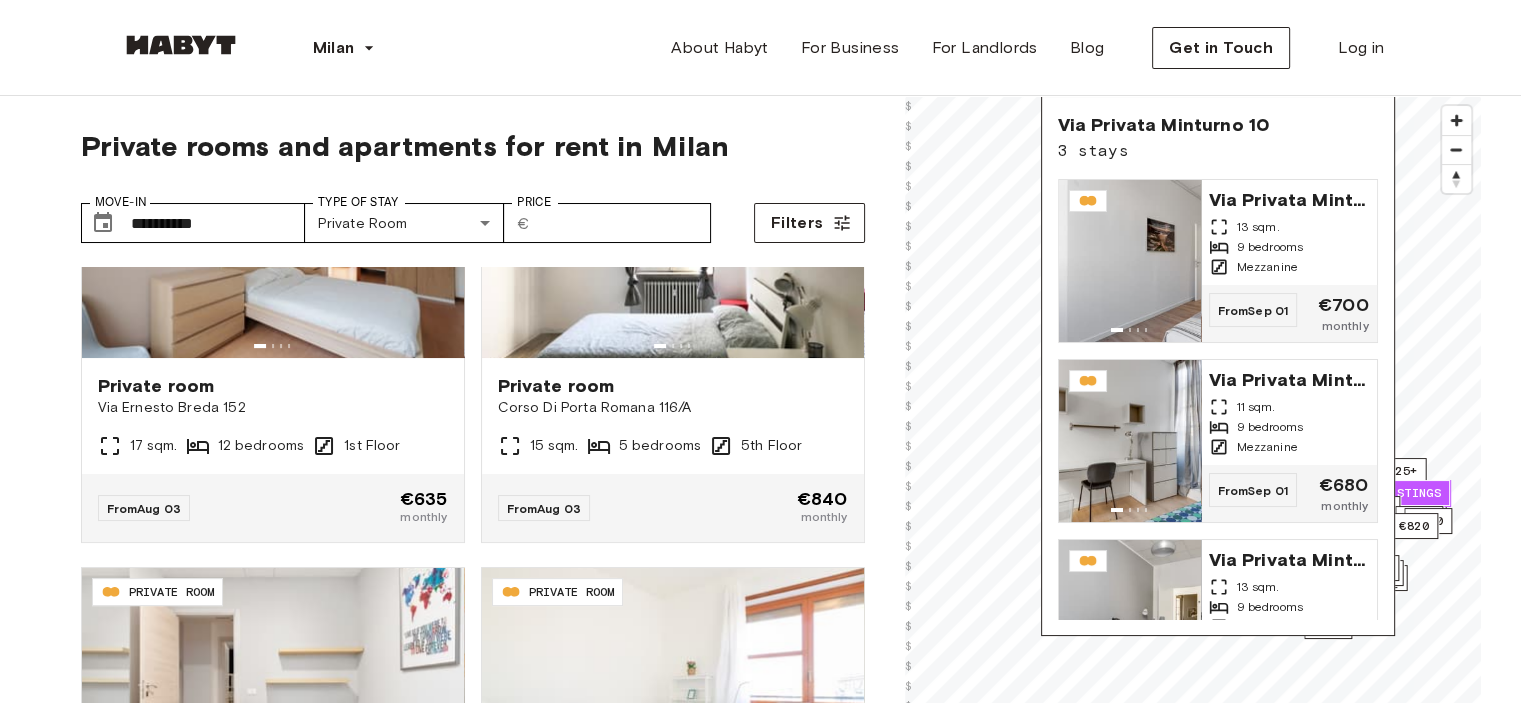 scroll, scrollTop: 0, scrollLeft: 0, axis: both 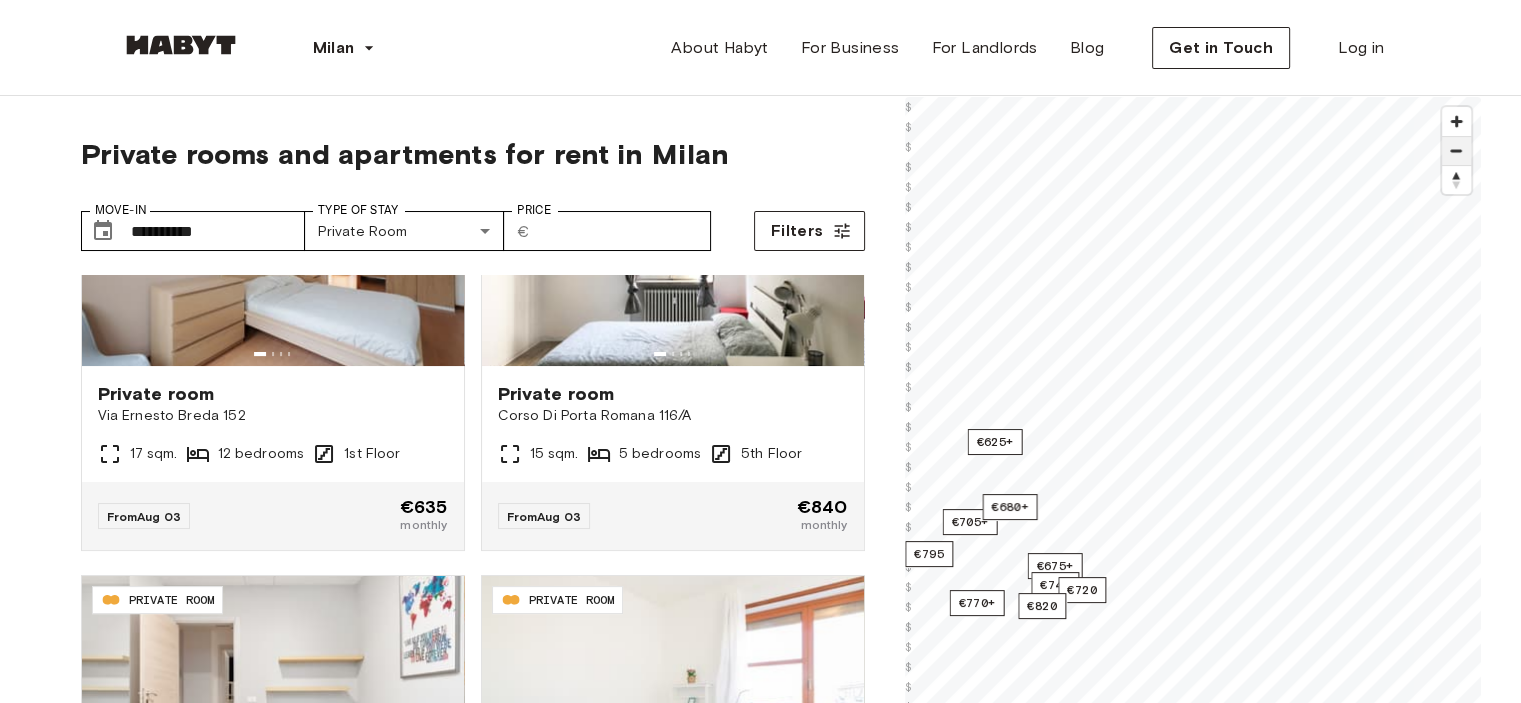 click at bounding box center [1456, 151] 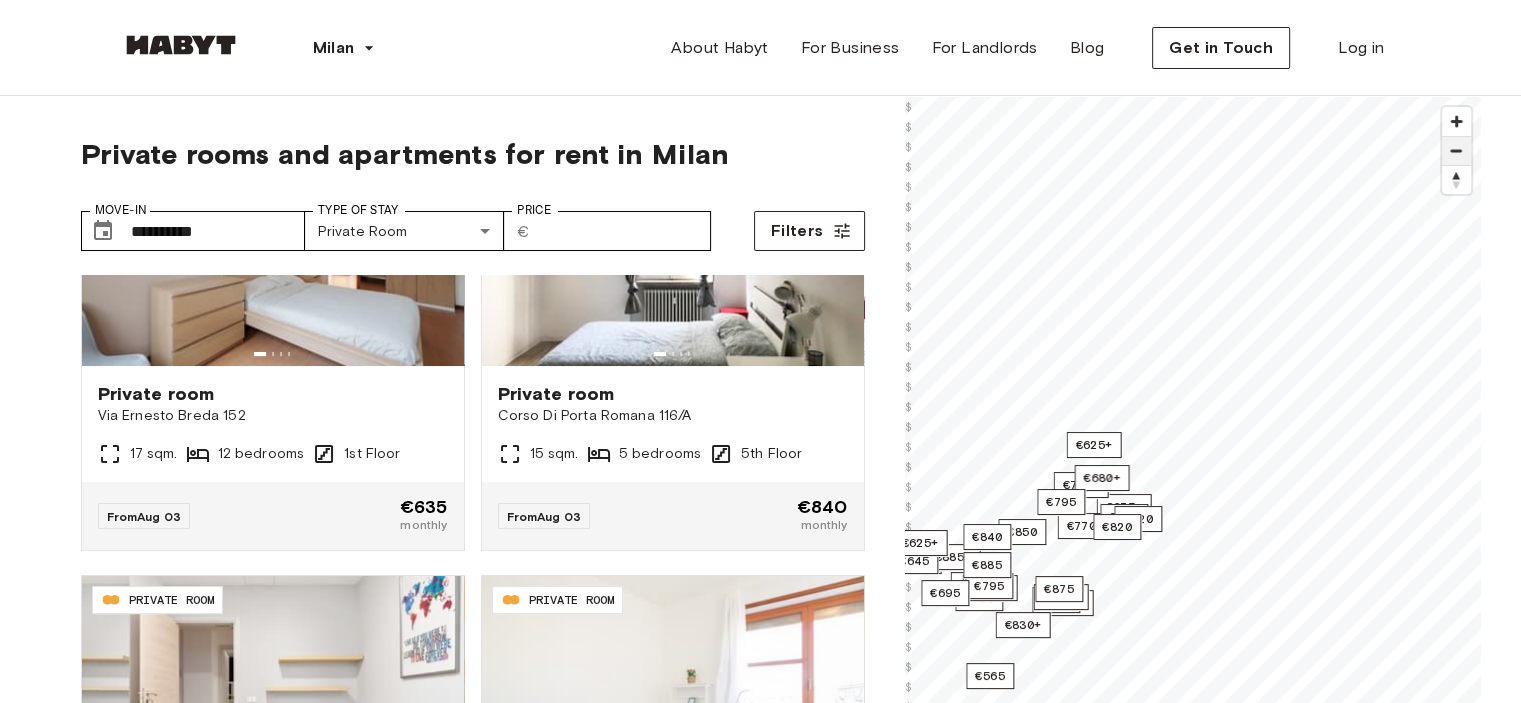 click at bounding box center [1456, 151] 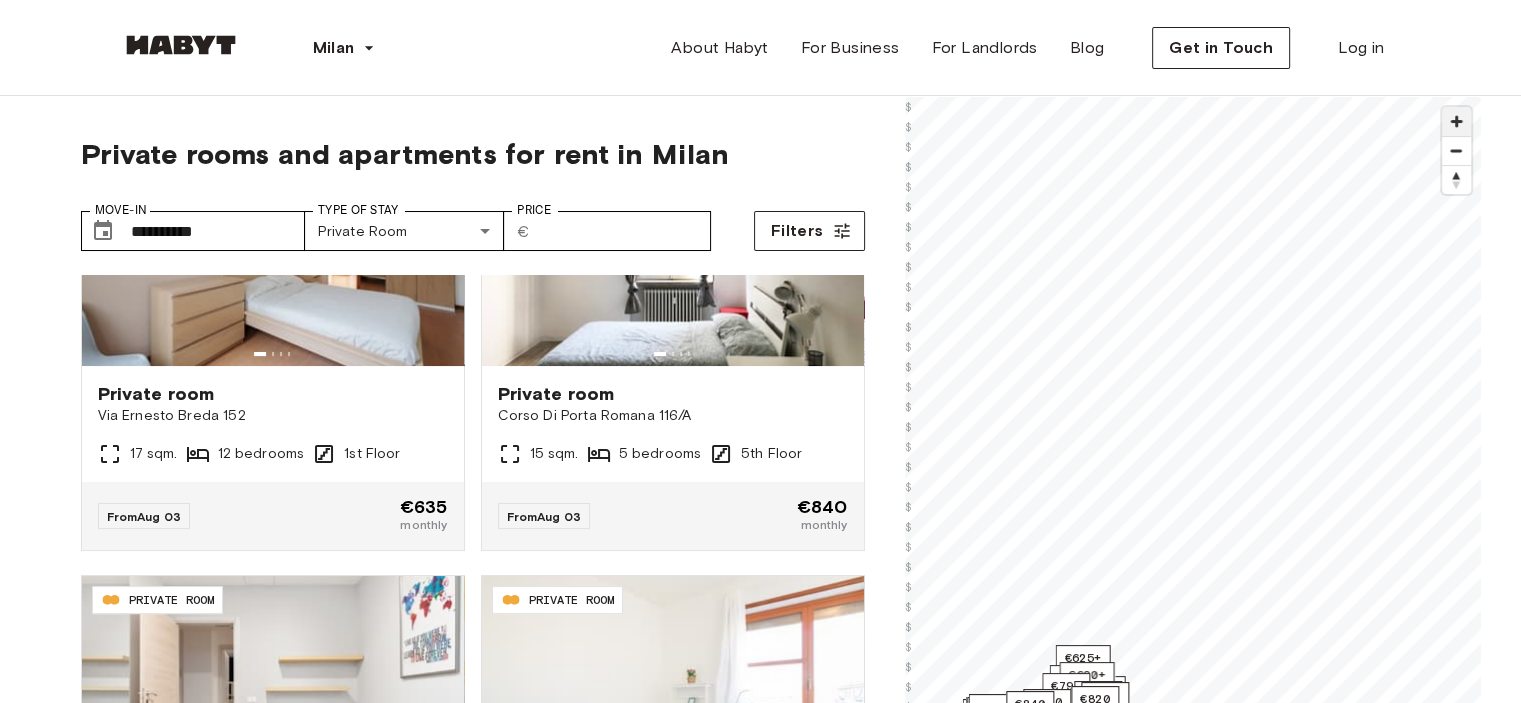 click at bounding box center (1456, 121) 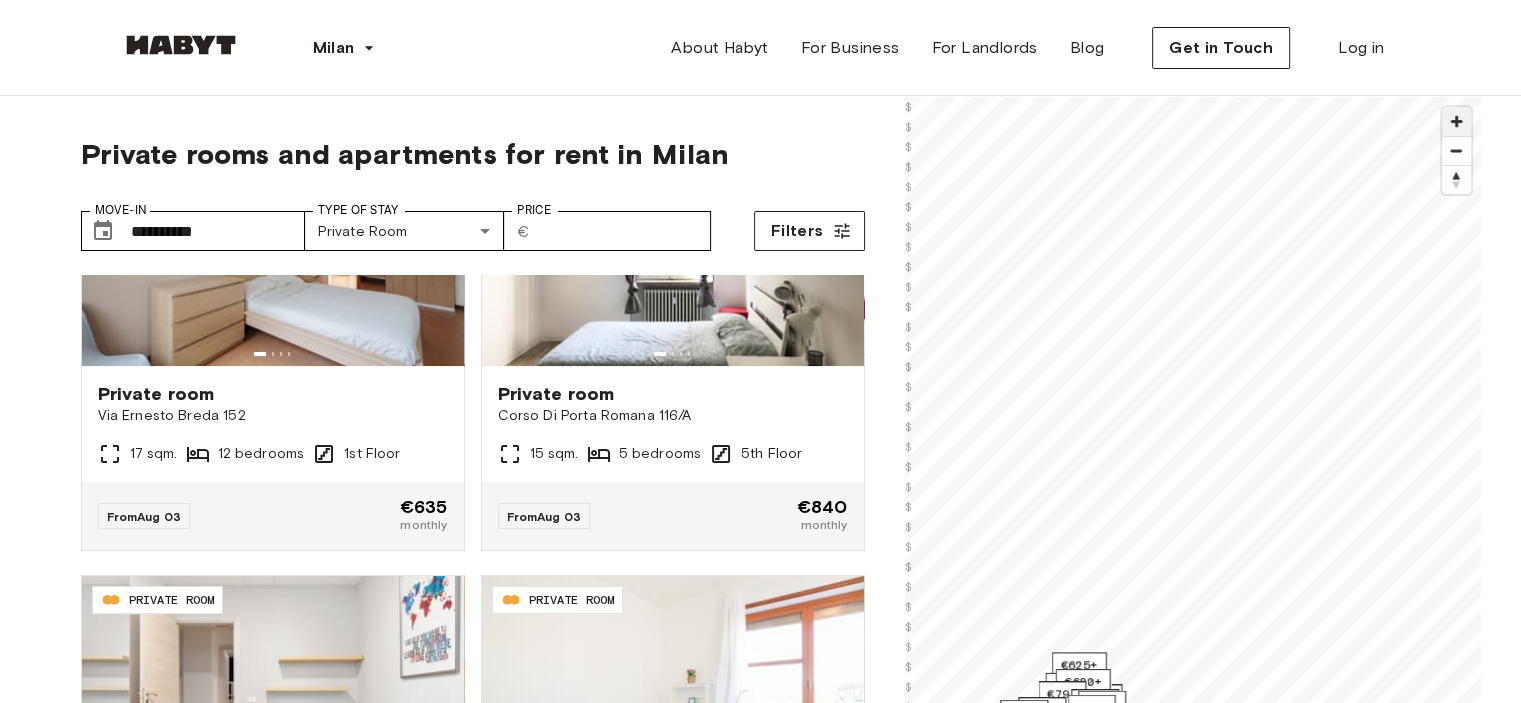 click at bounding box center [1456, 121] 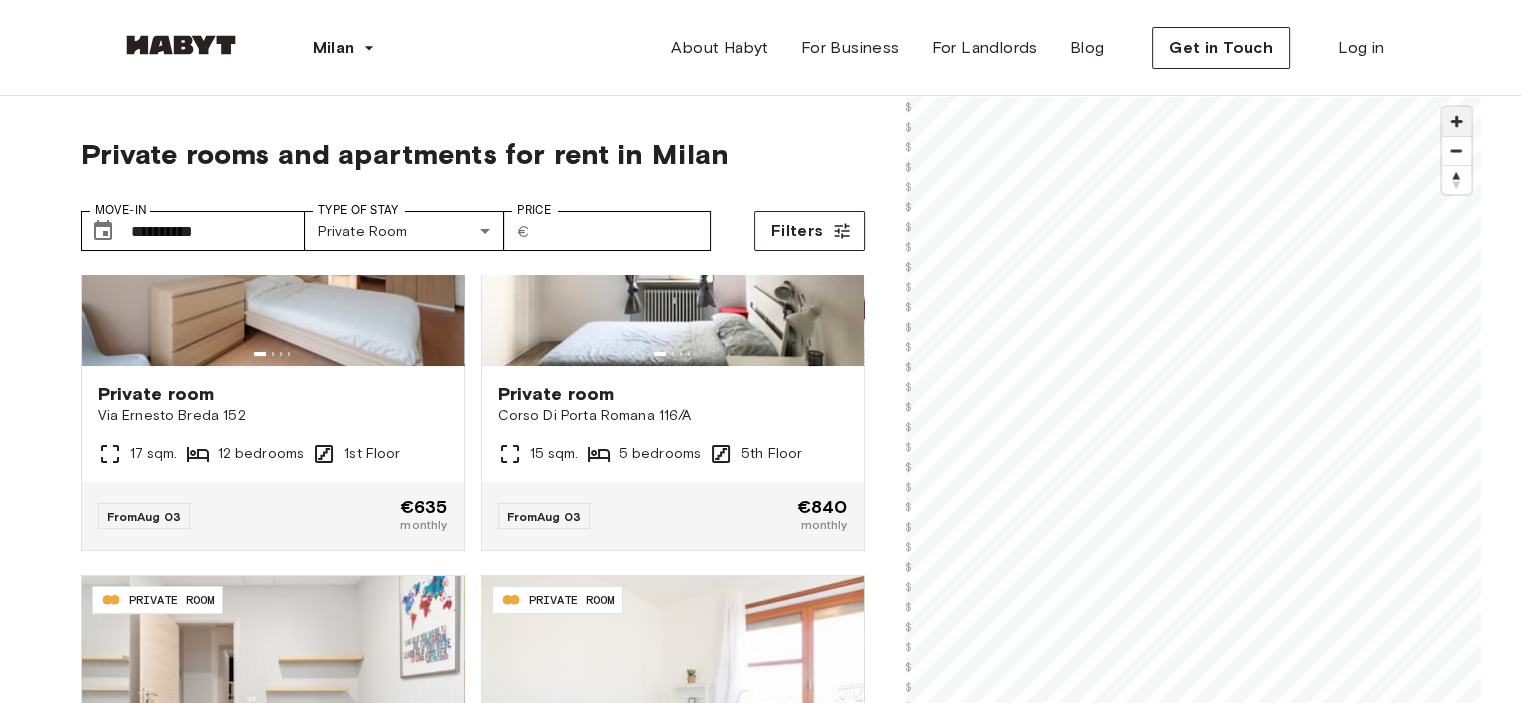 click at bounding box center (1456, 121) 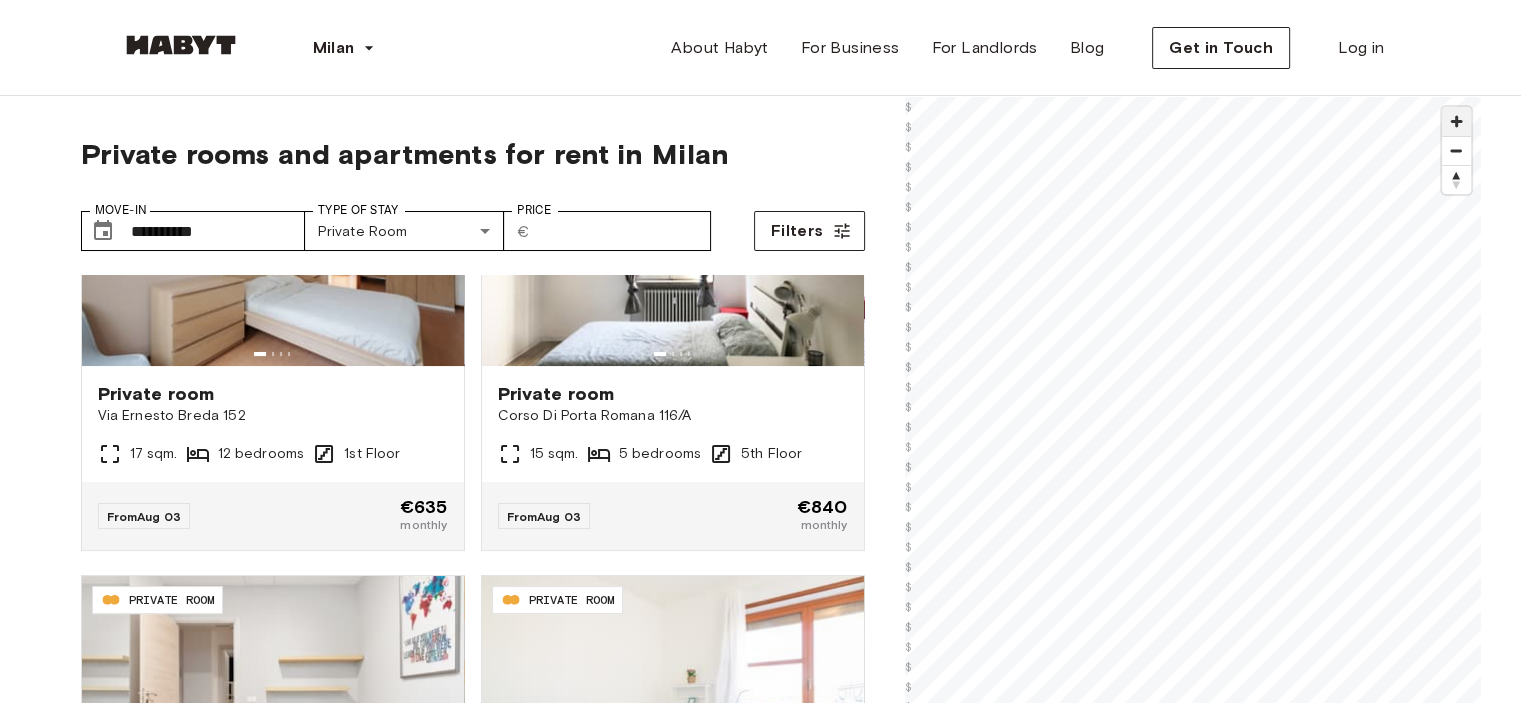 click at bounding box center (1456, 121) 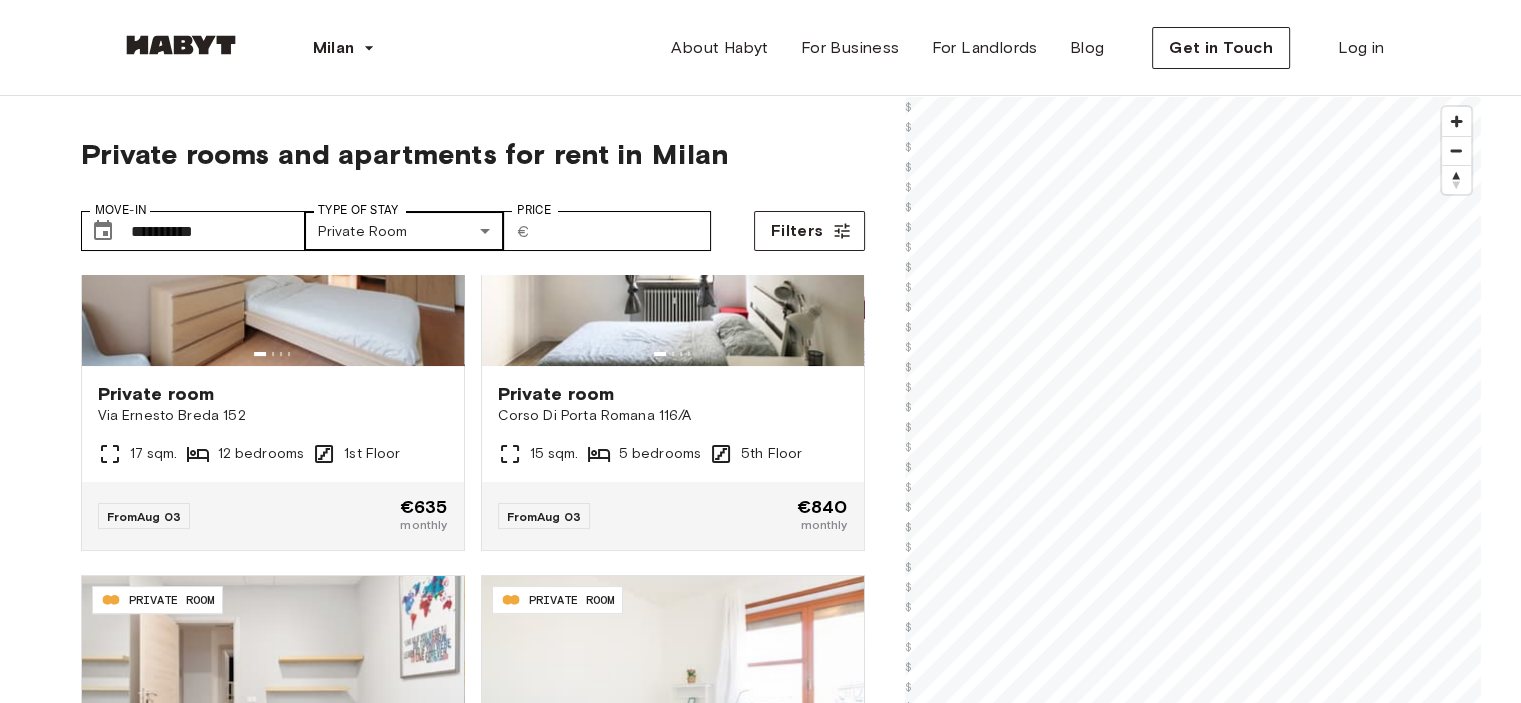 click on "**********" at bounding box center [760, 2383] 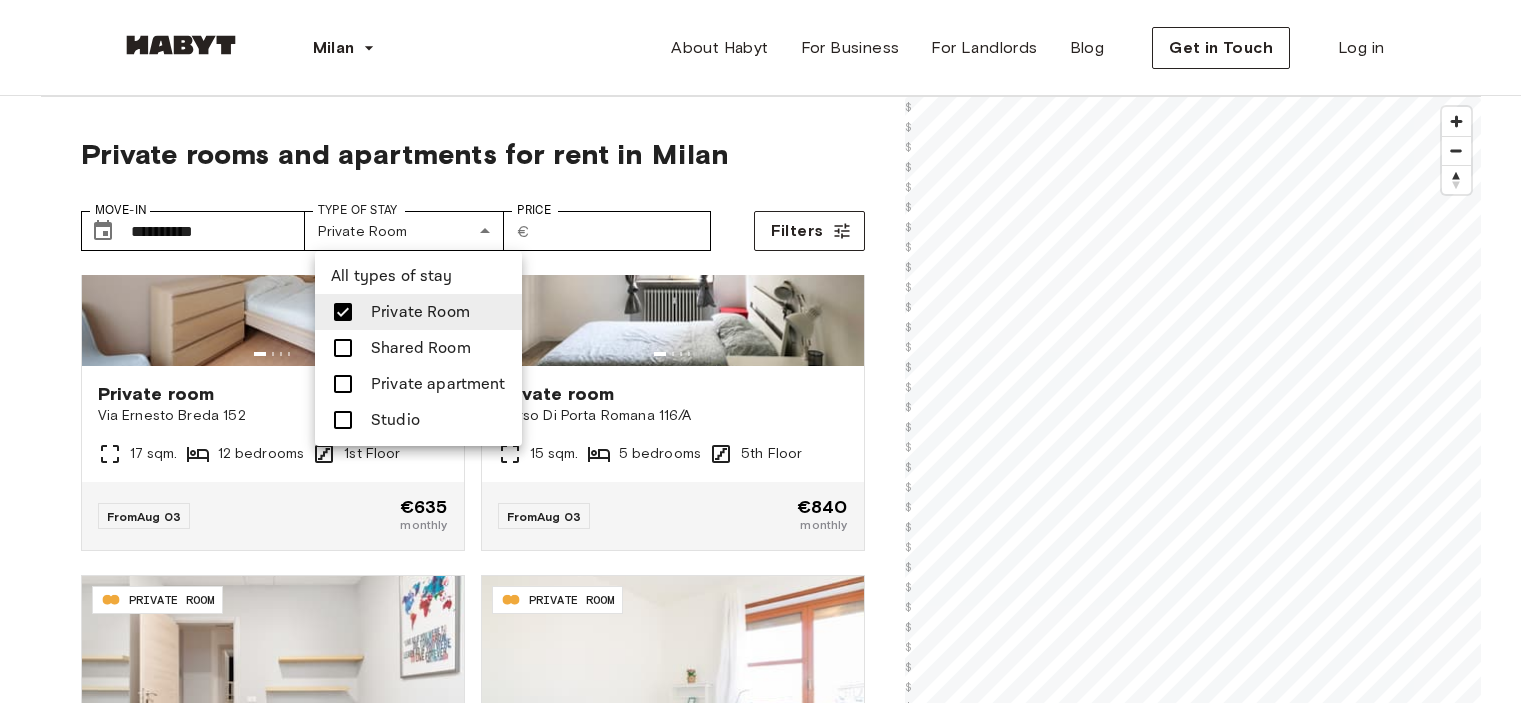 click on "Shared Room" at bounding box center [421, 348] 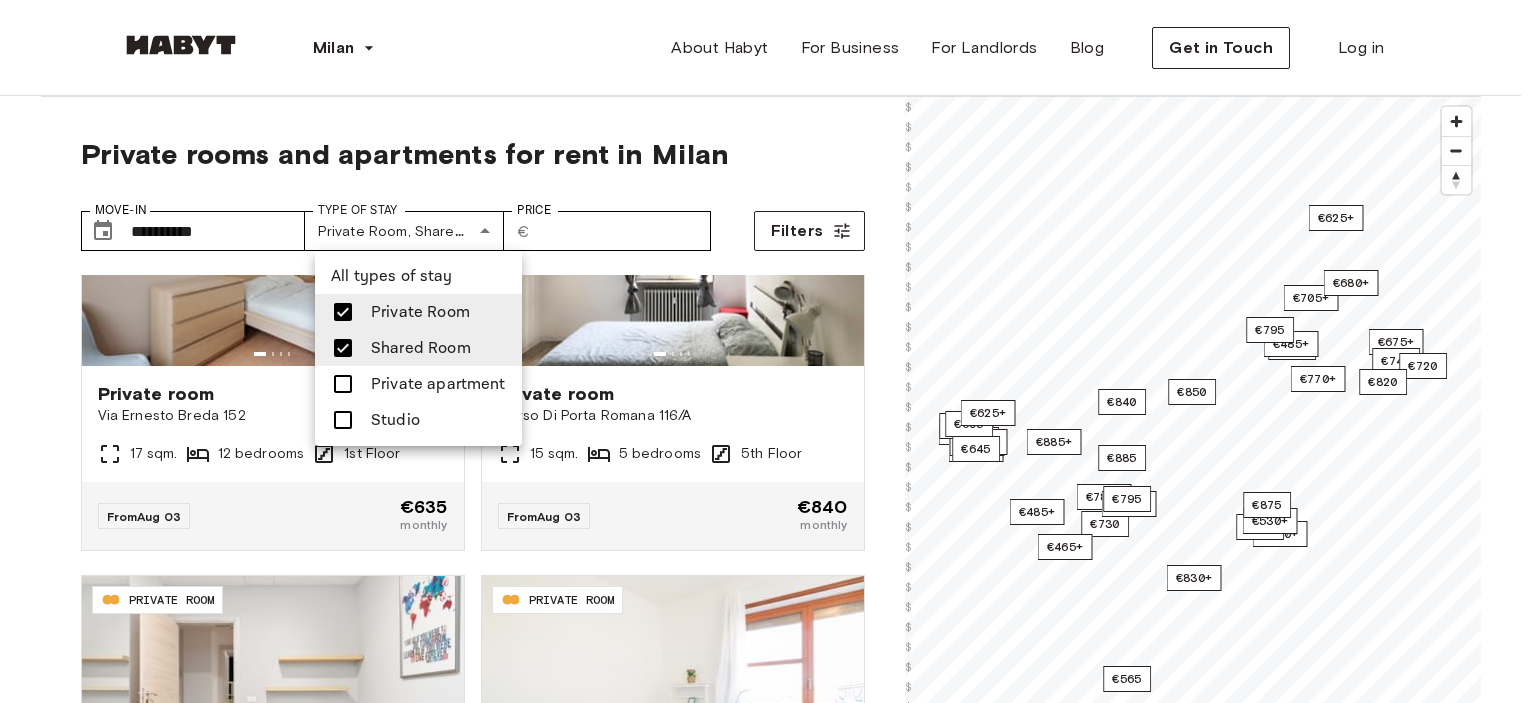 click on "Private Room" at bounding box center [420, 312] 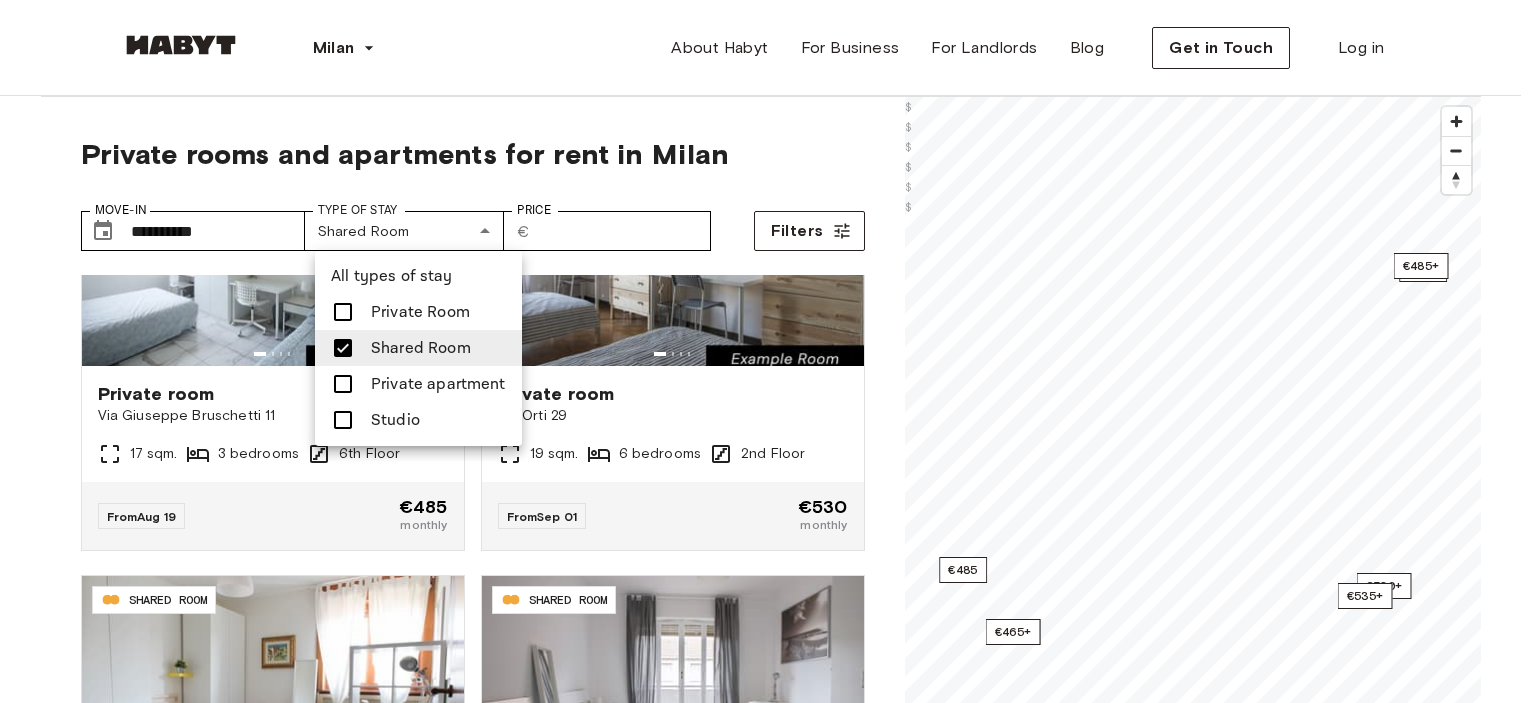 click at bounding box center [768, 351] 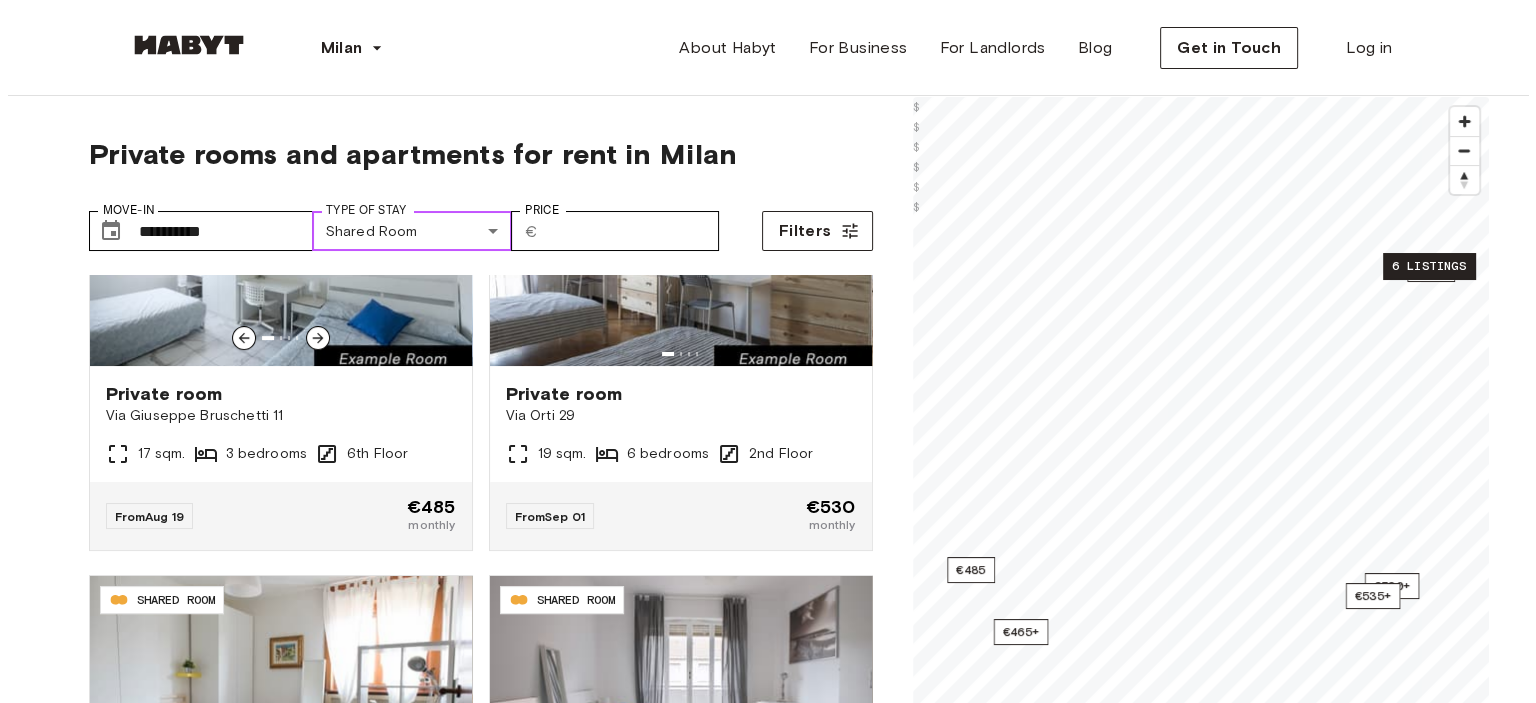 scroll, scrollTop: 1400, scrollLeft: 0, axis: vertical 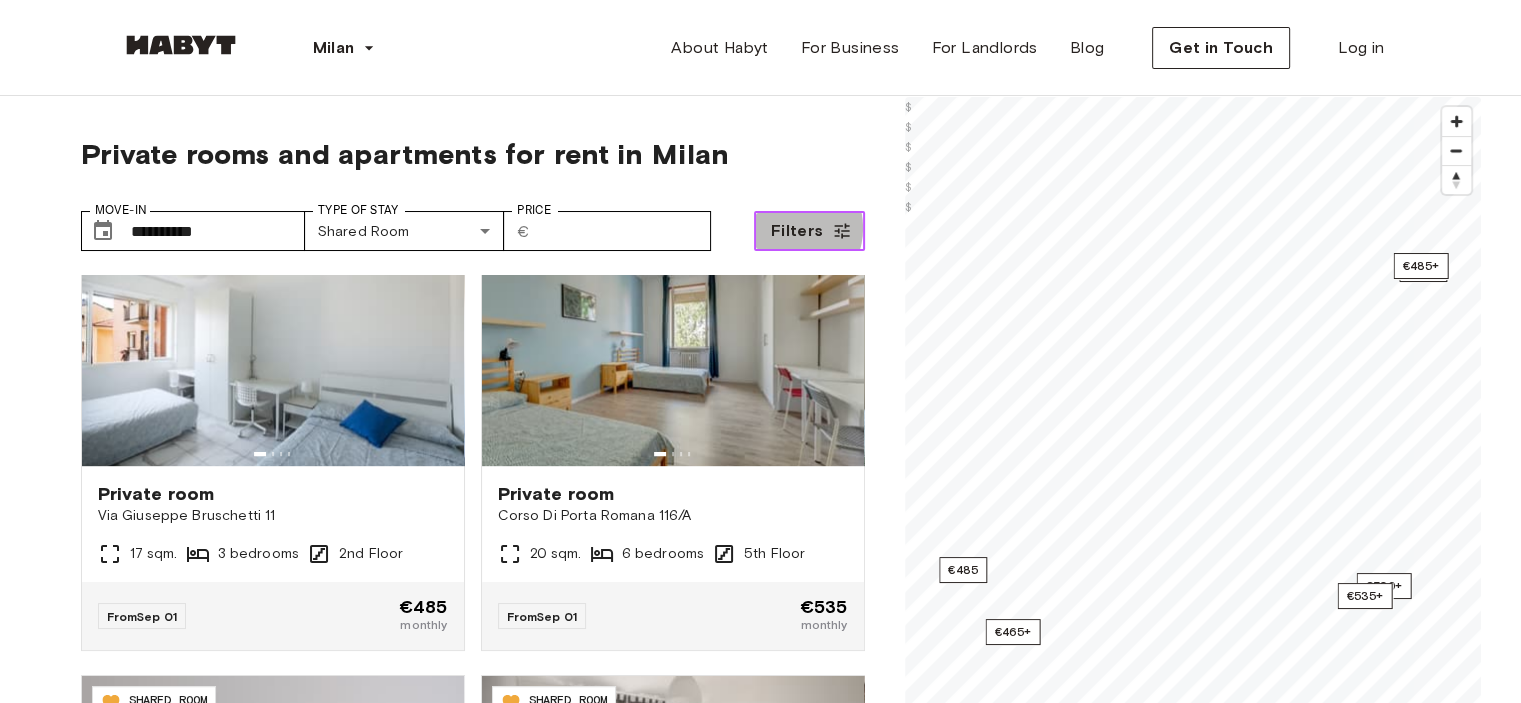 click on "Filters" at bounding box center (797, 231) 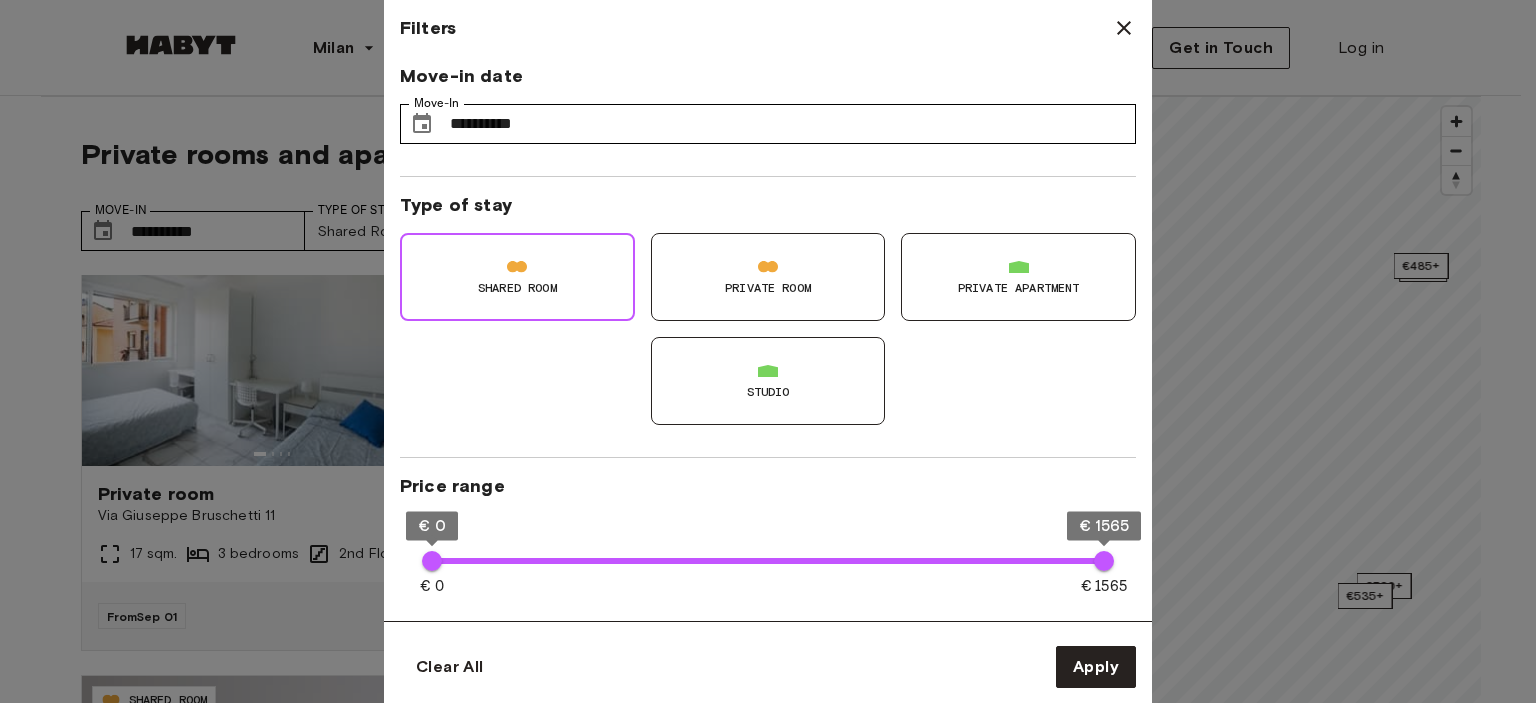 click on "Shared Room" at bounding box center (517, 277) 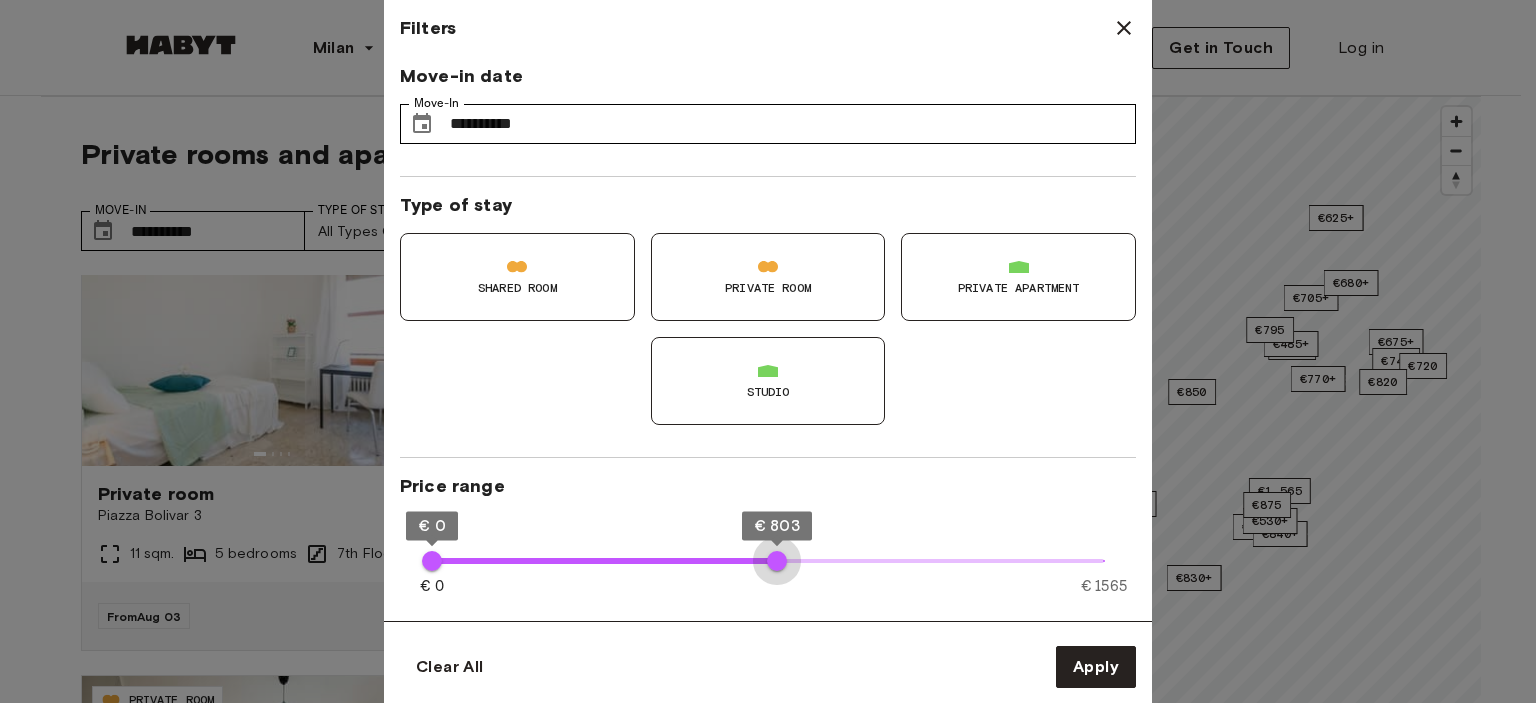 type on "***" 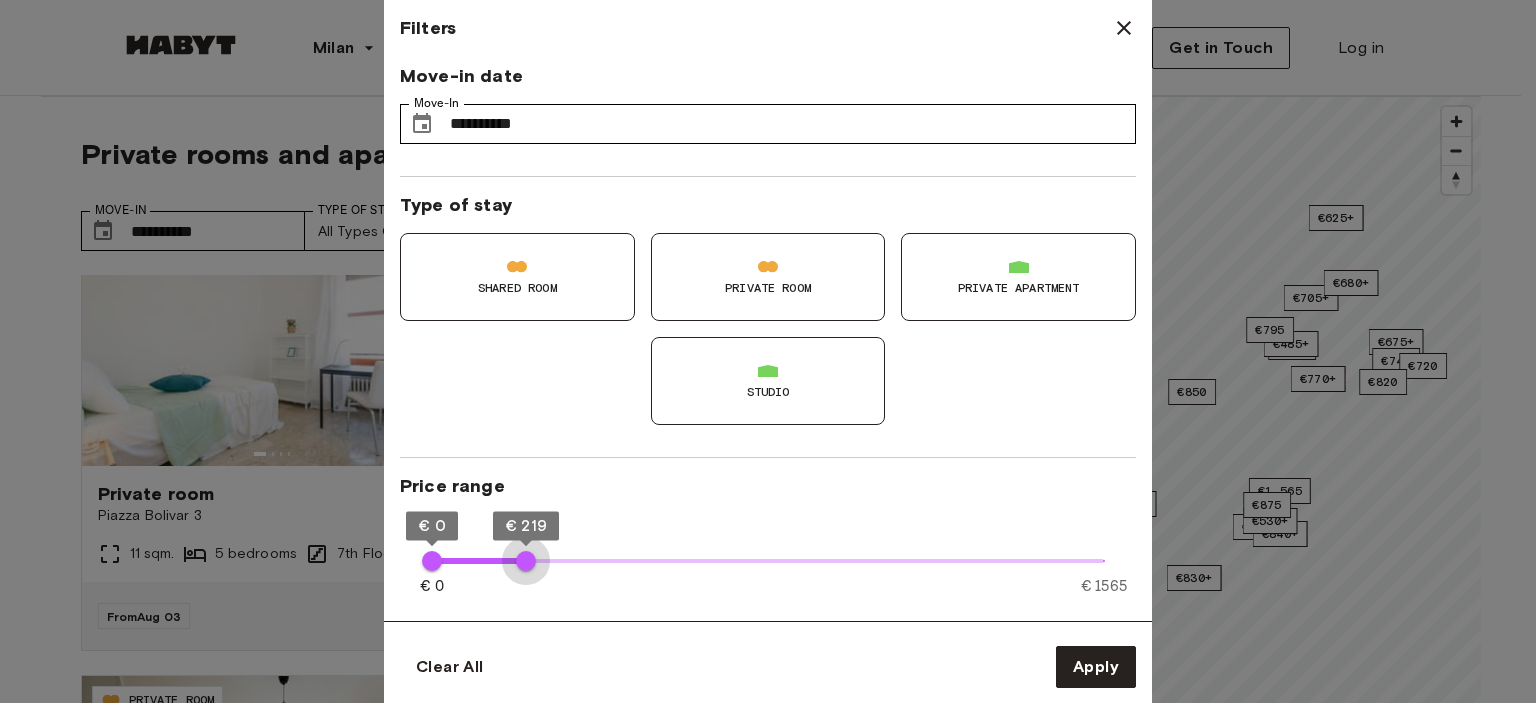 drag, startPoint x: 1102, startPoint y: 566, endPoint x: 526, endPoint y: 573, distance: 576.04254 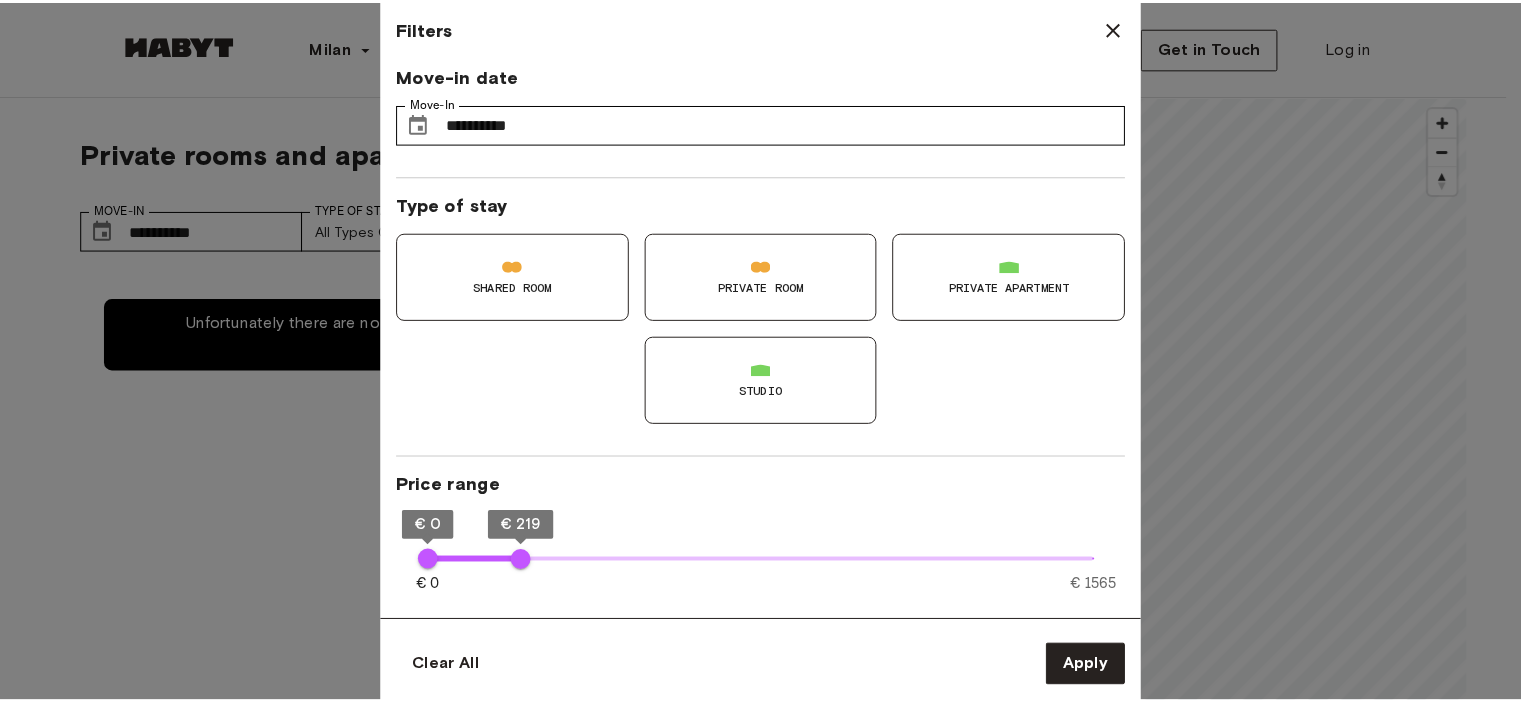 scroll, scrollTop: 0, scrollLeft: 0, axis: both 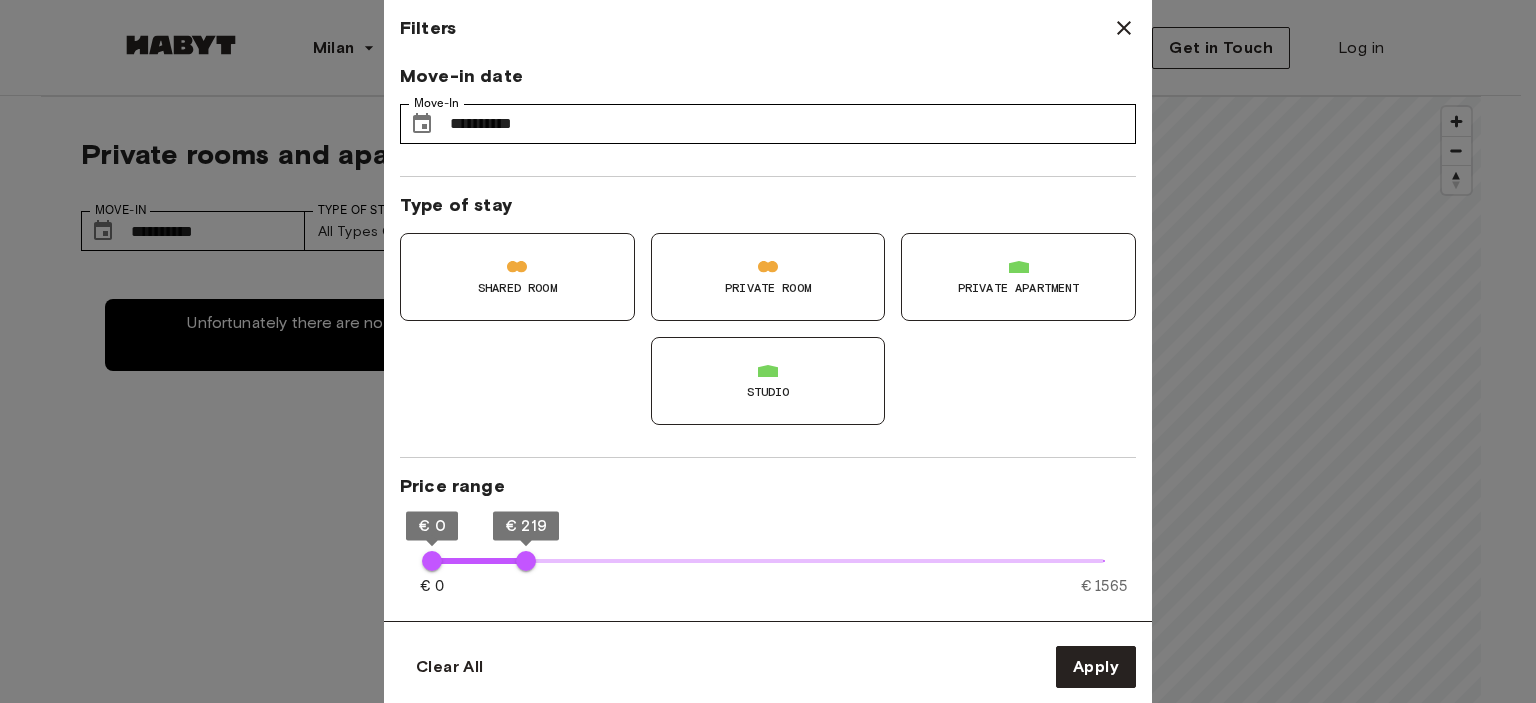 type on "***" 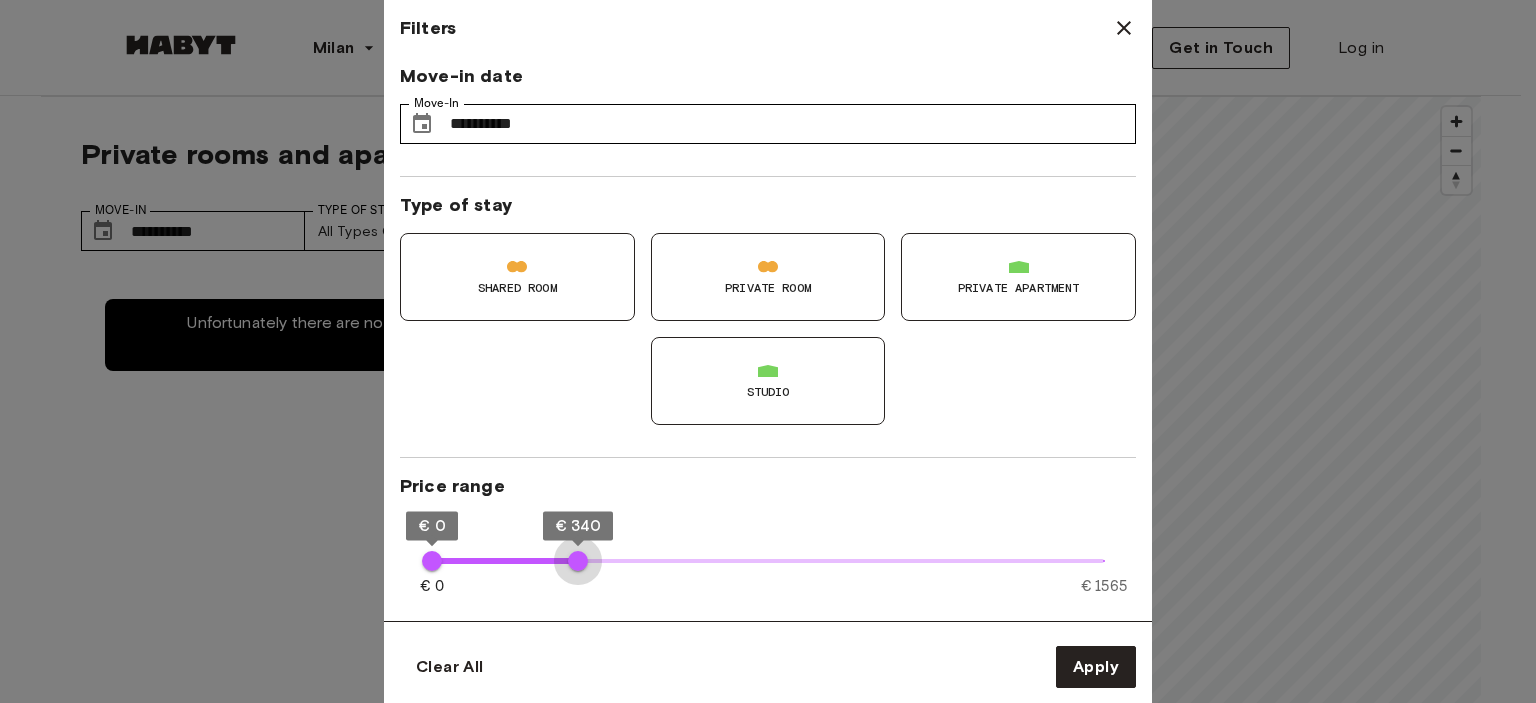 drag, startPoint x: 544, startPoint y: 567, endPoint x: 578, endPoint y: 567, distance: 34 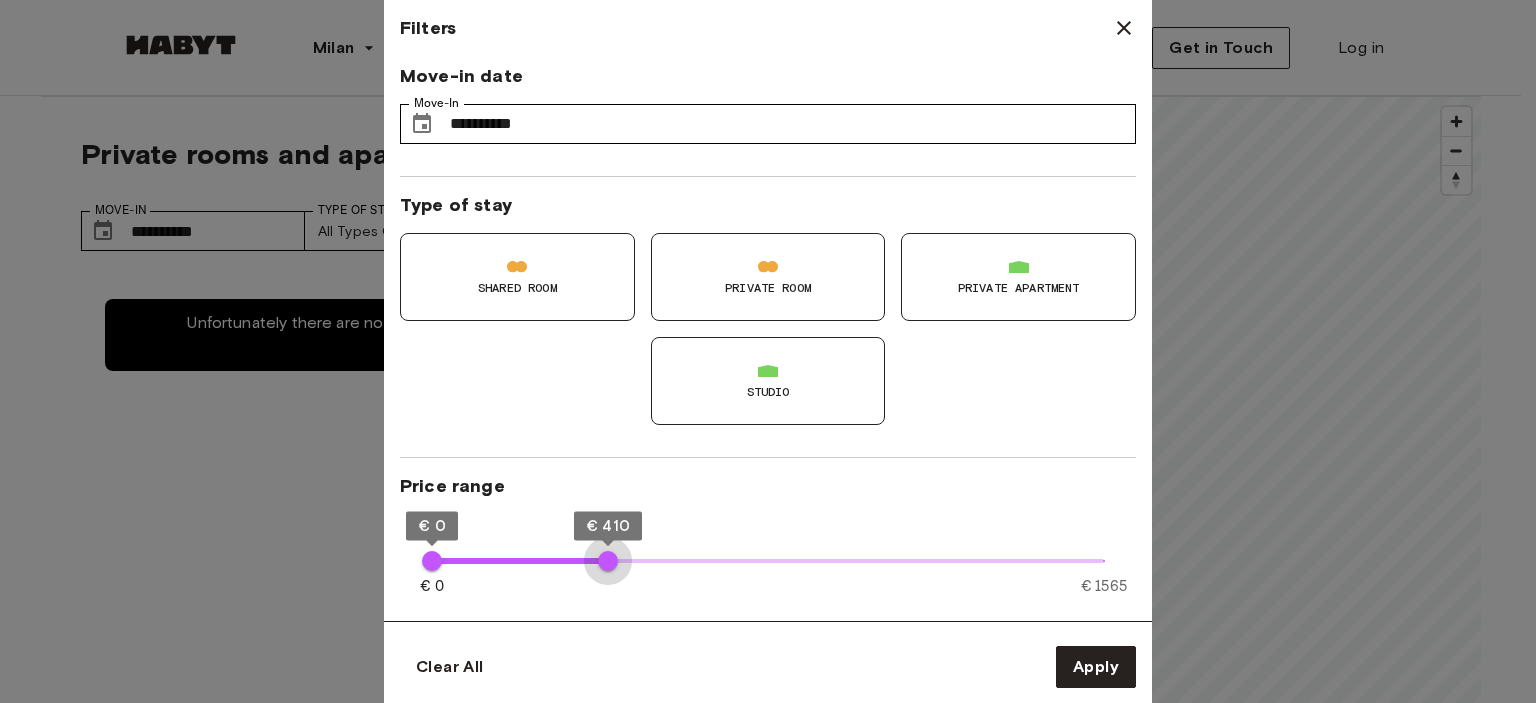 type on "***" 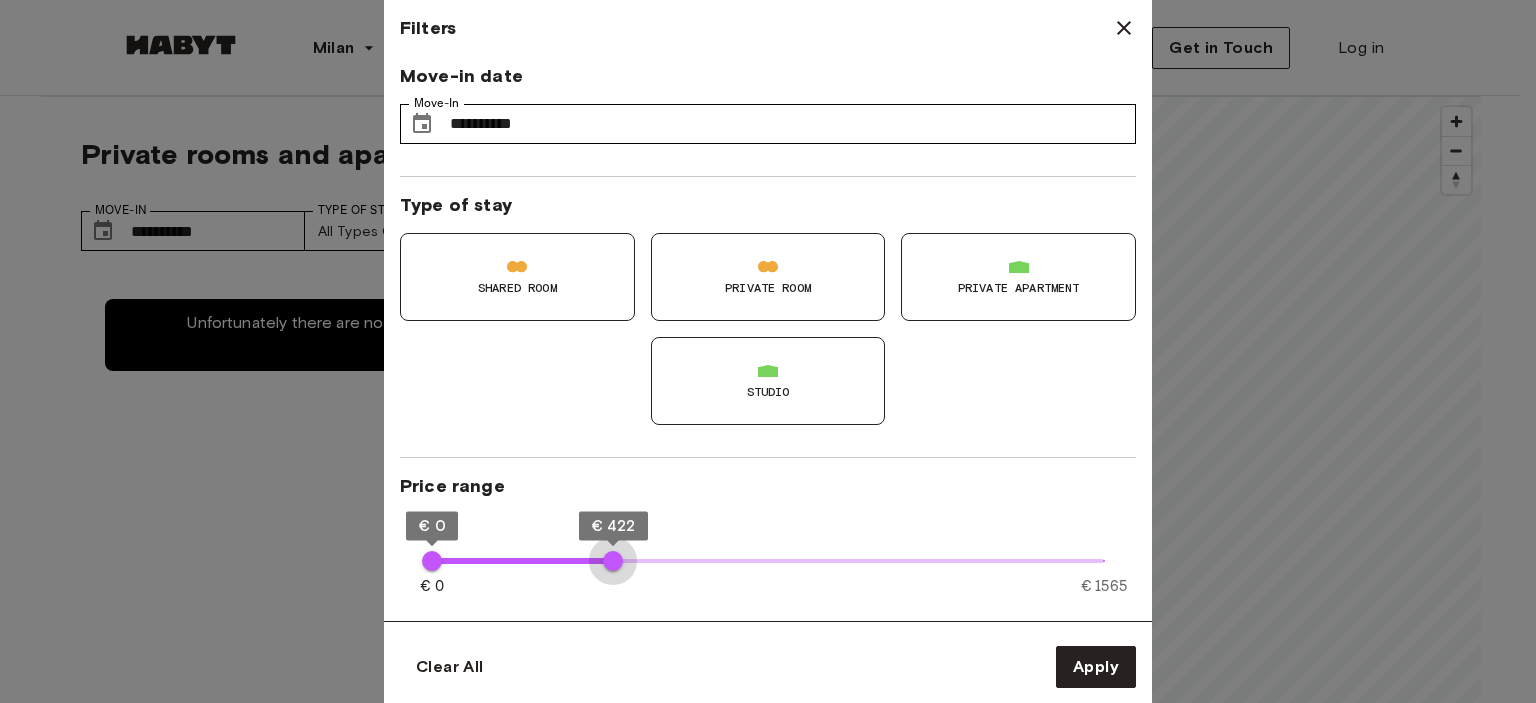 drag, startPoint x: 578, startPoint y: 566, endPoint x: 613, endPoint y: 557, distance: 36.138622 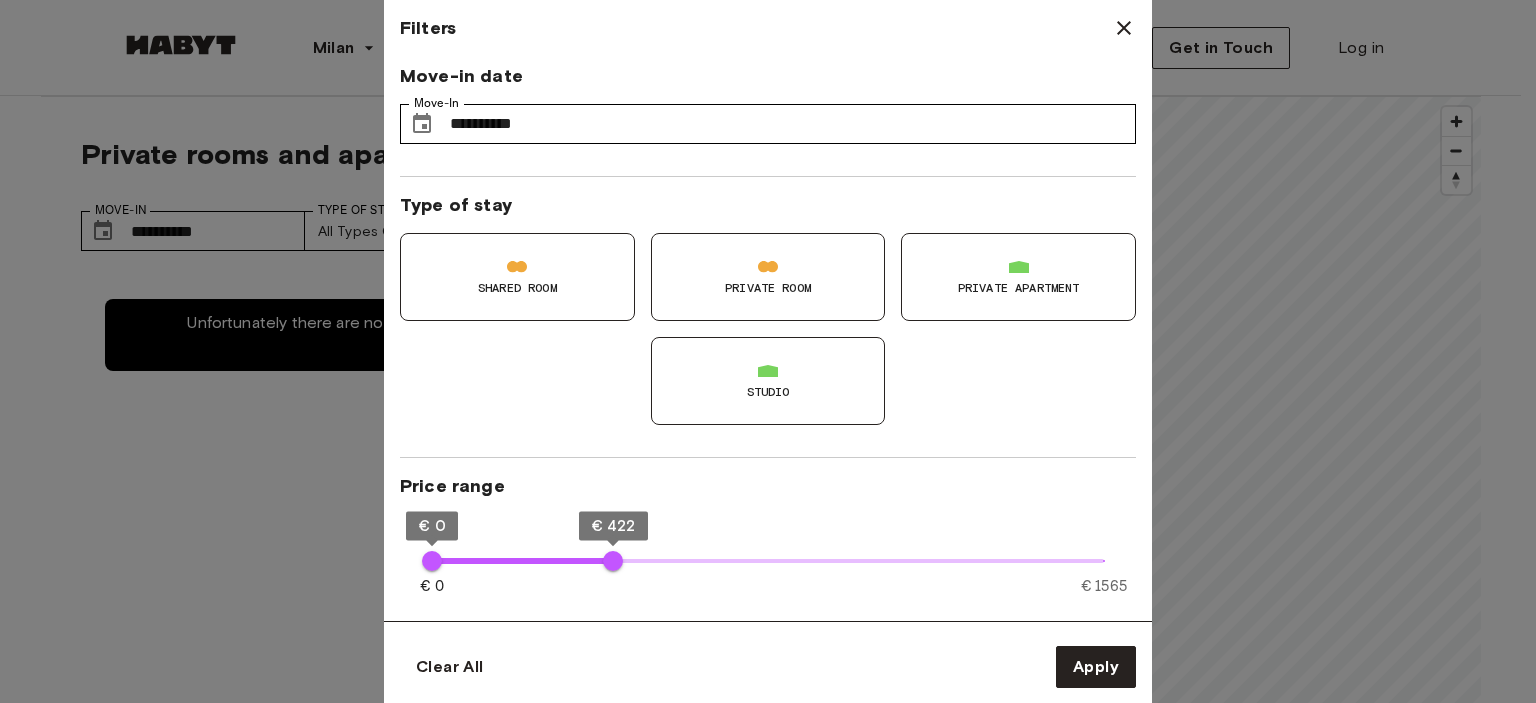 type on "***" 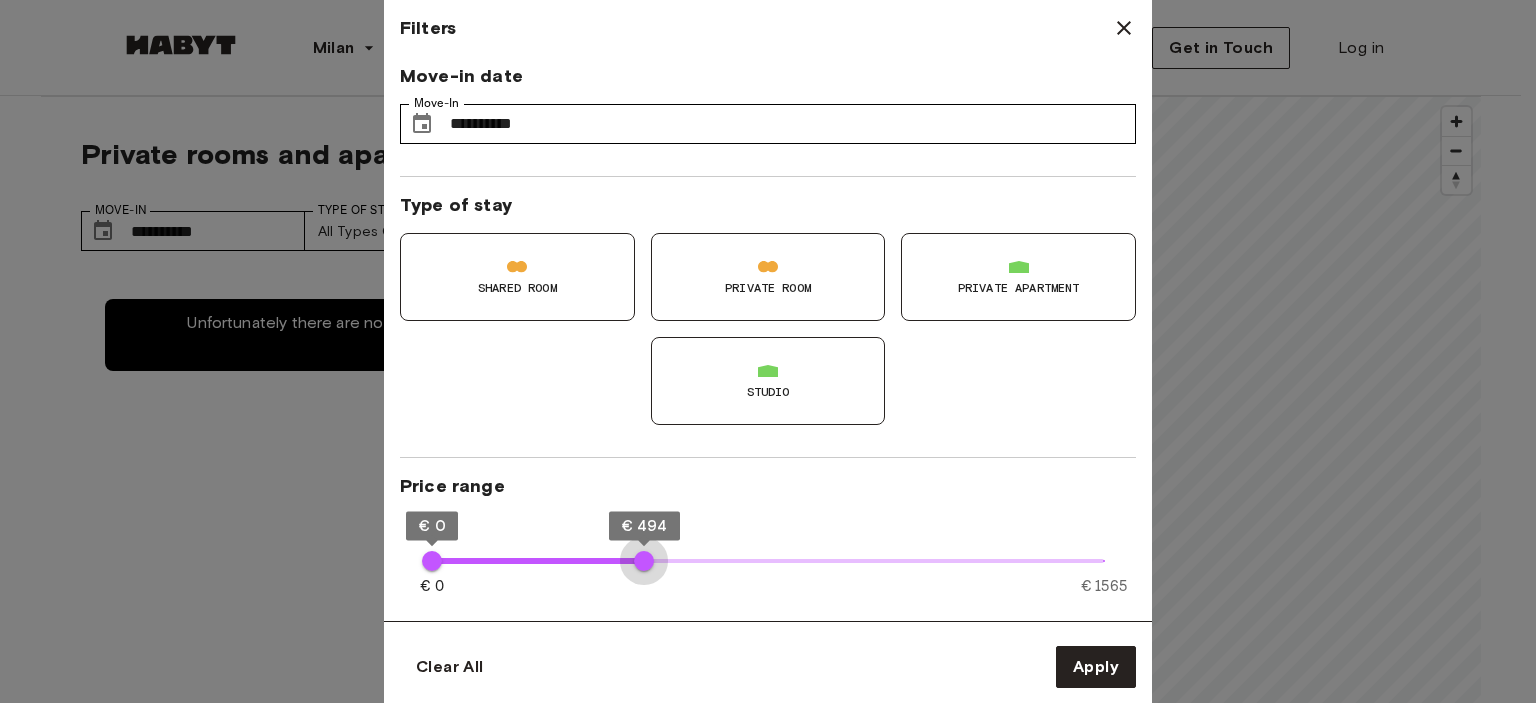 click on "€ 494" at bounding box center [644, 561] 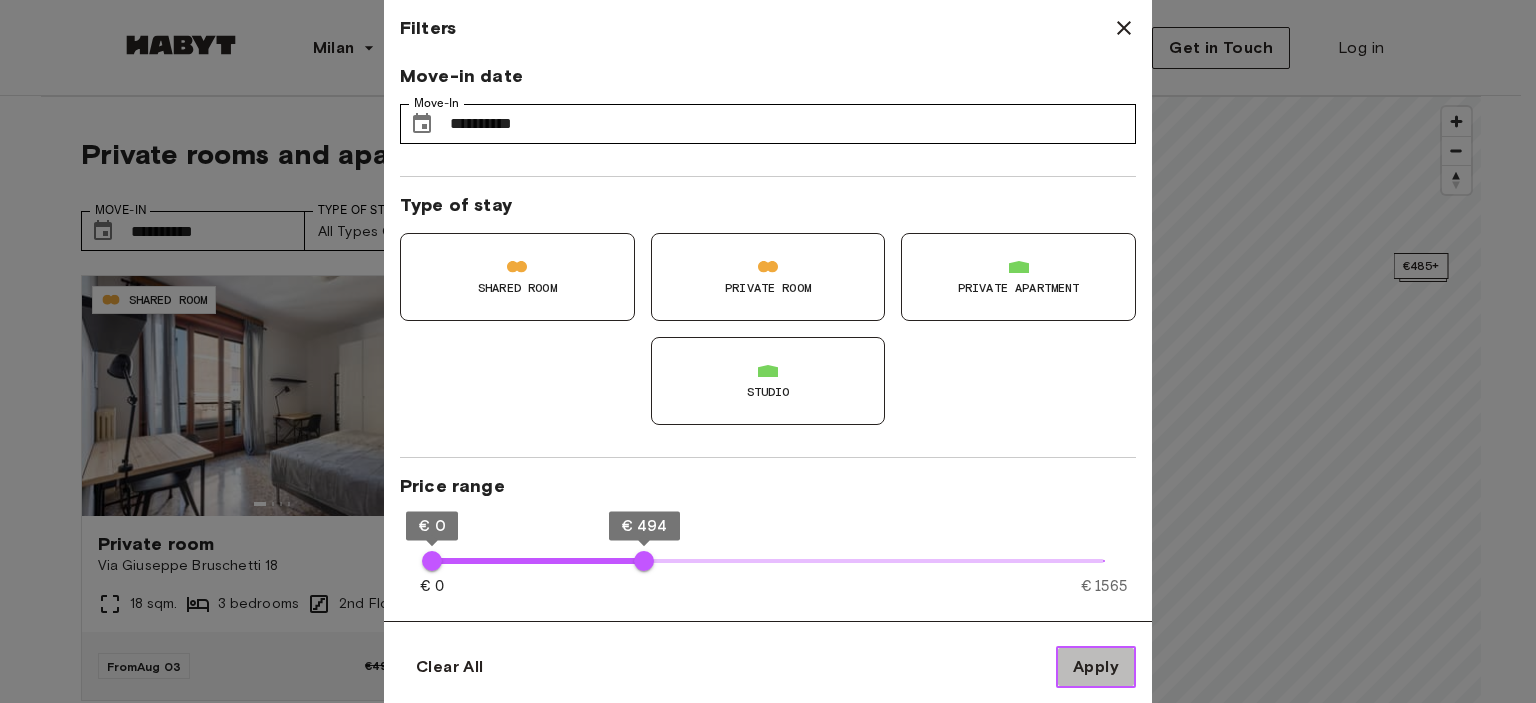 click on "Apply" at bounding box center [1096, 667] 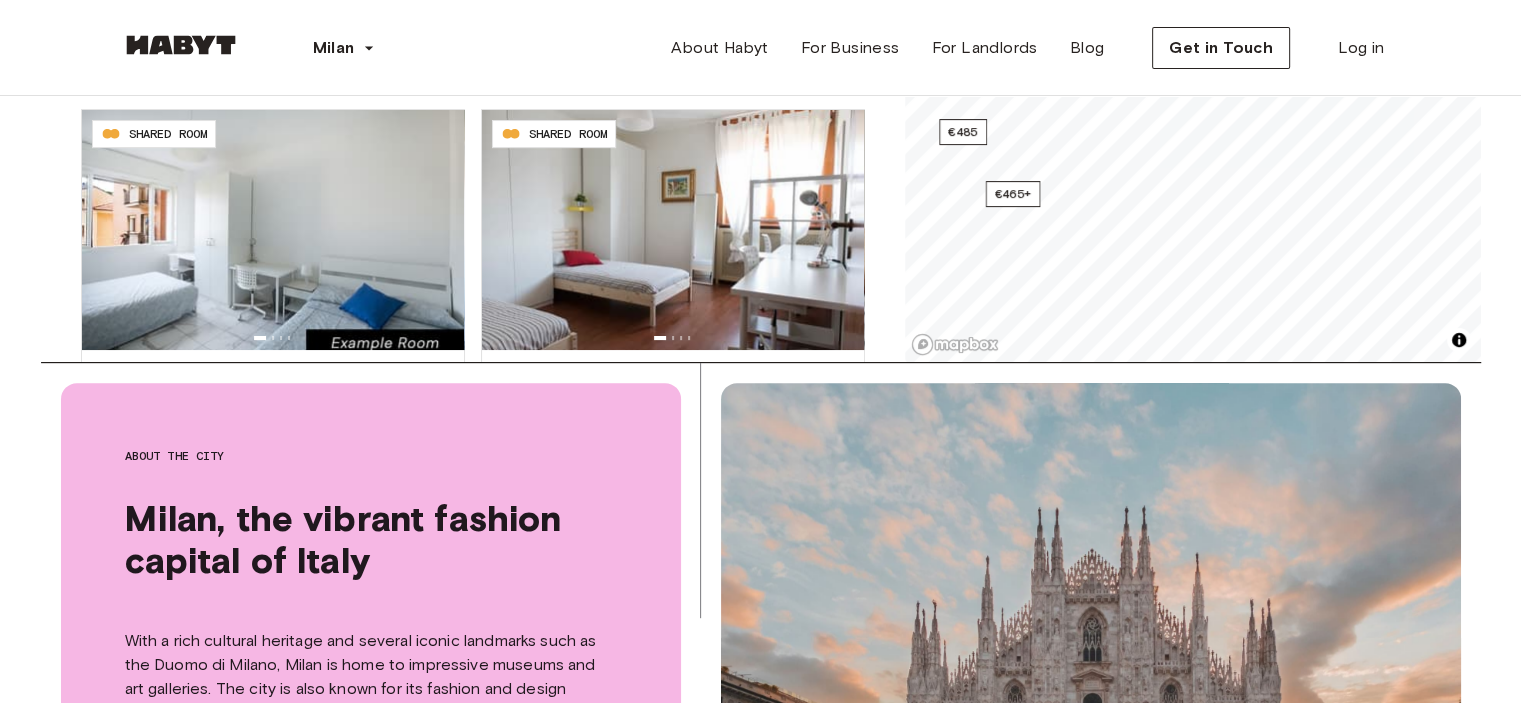 scroll, scrollTop: 622, scrollLeft: 0, axis: vertical 